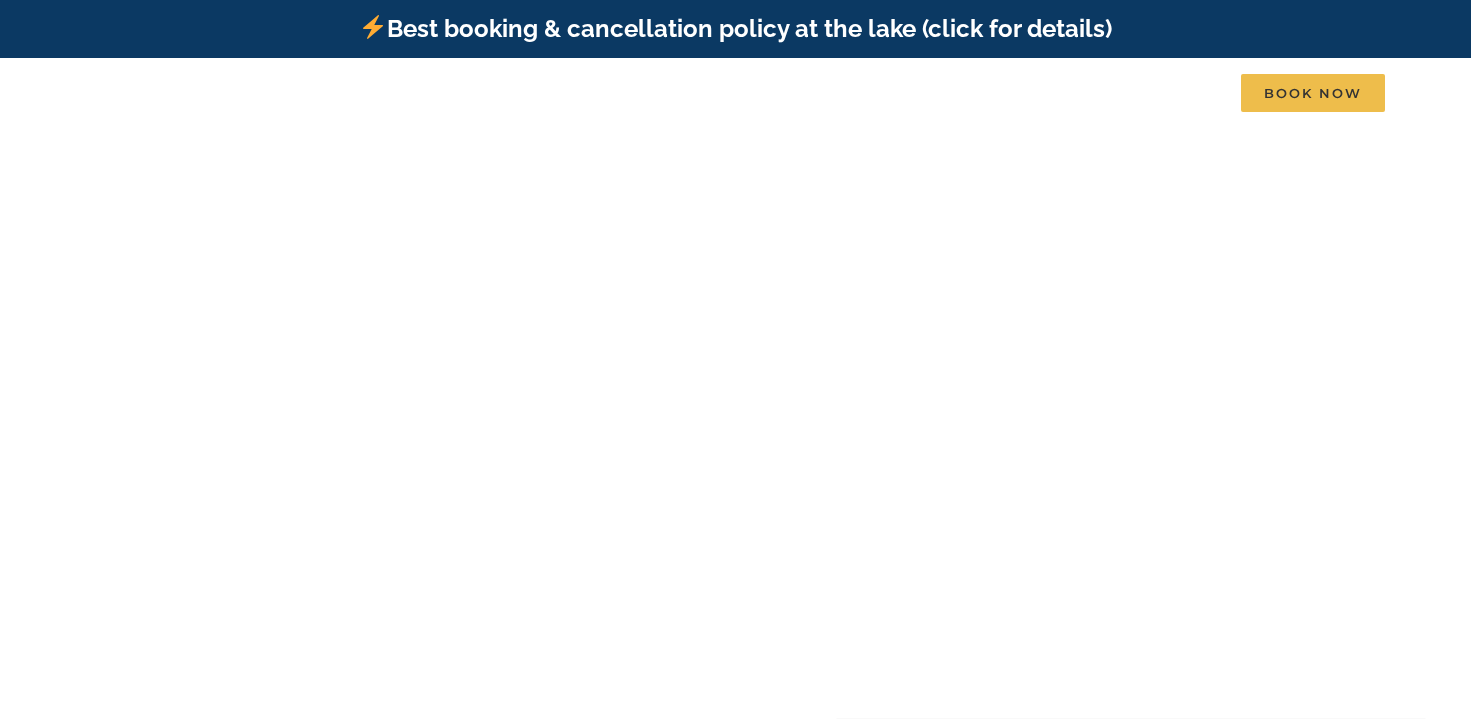 scroll, scrollTop: 0, scrollLeft: 0, axis: both 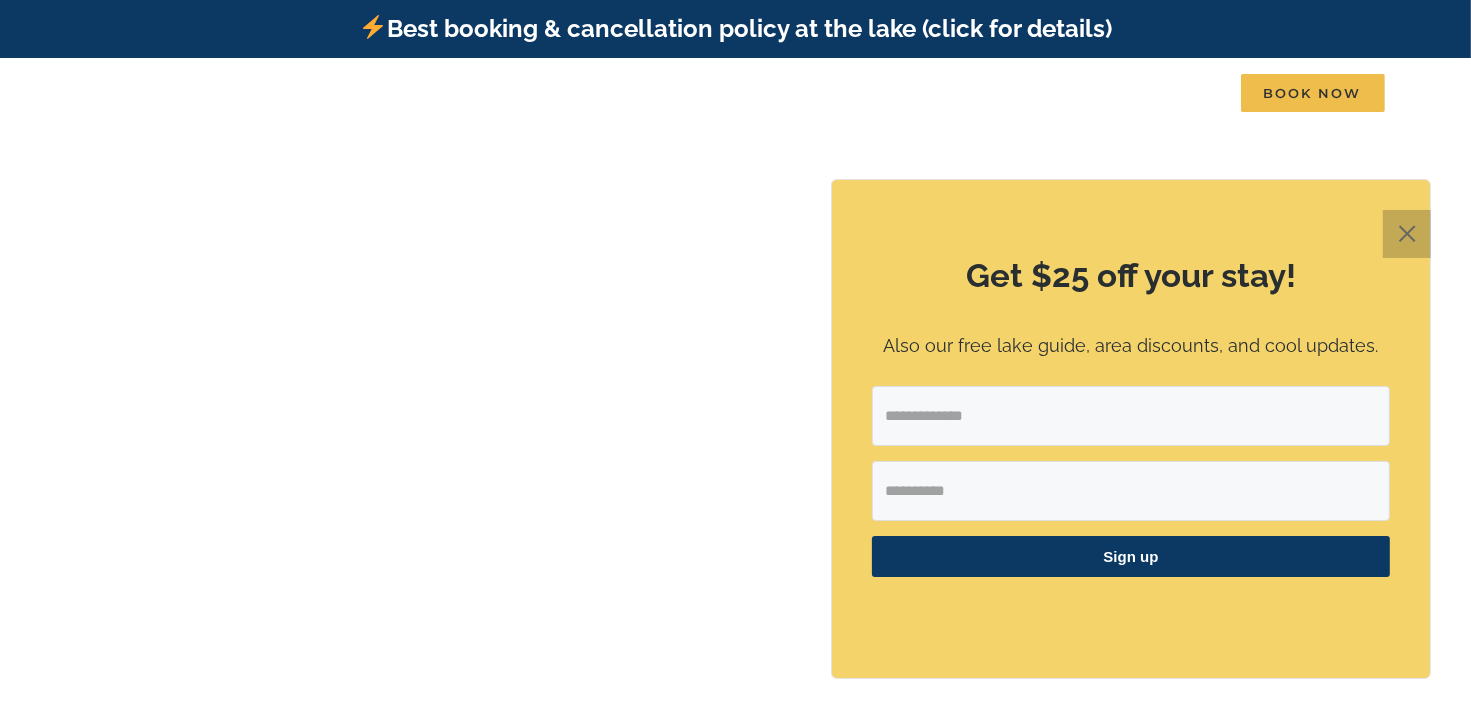 click on "✕" at bounding box center (1407, 234) 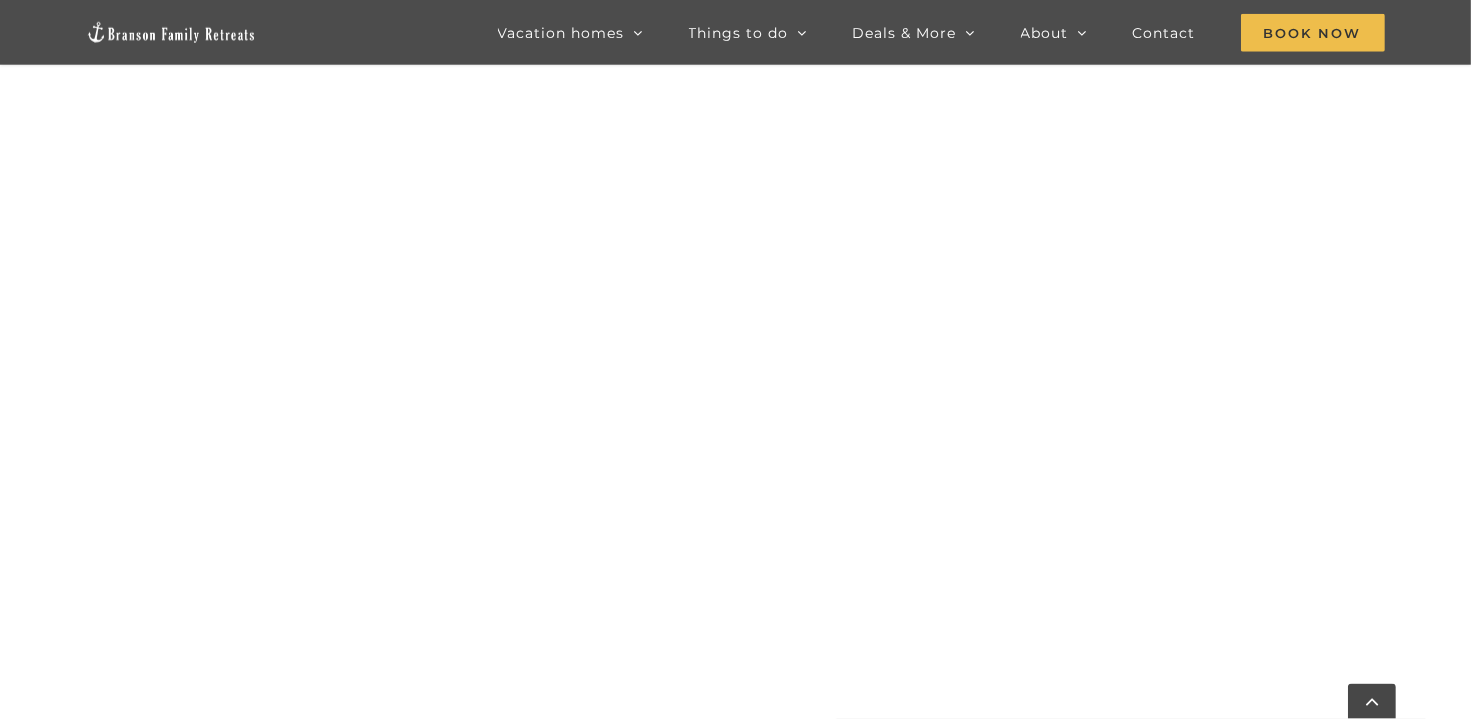 scroll, scrollTop: 1975, scrollLeft: 0, axis: vertical 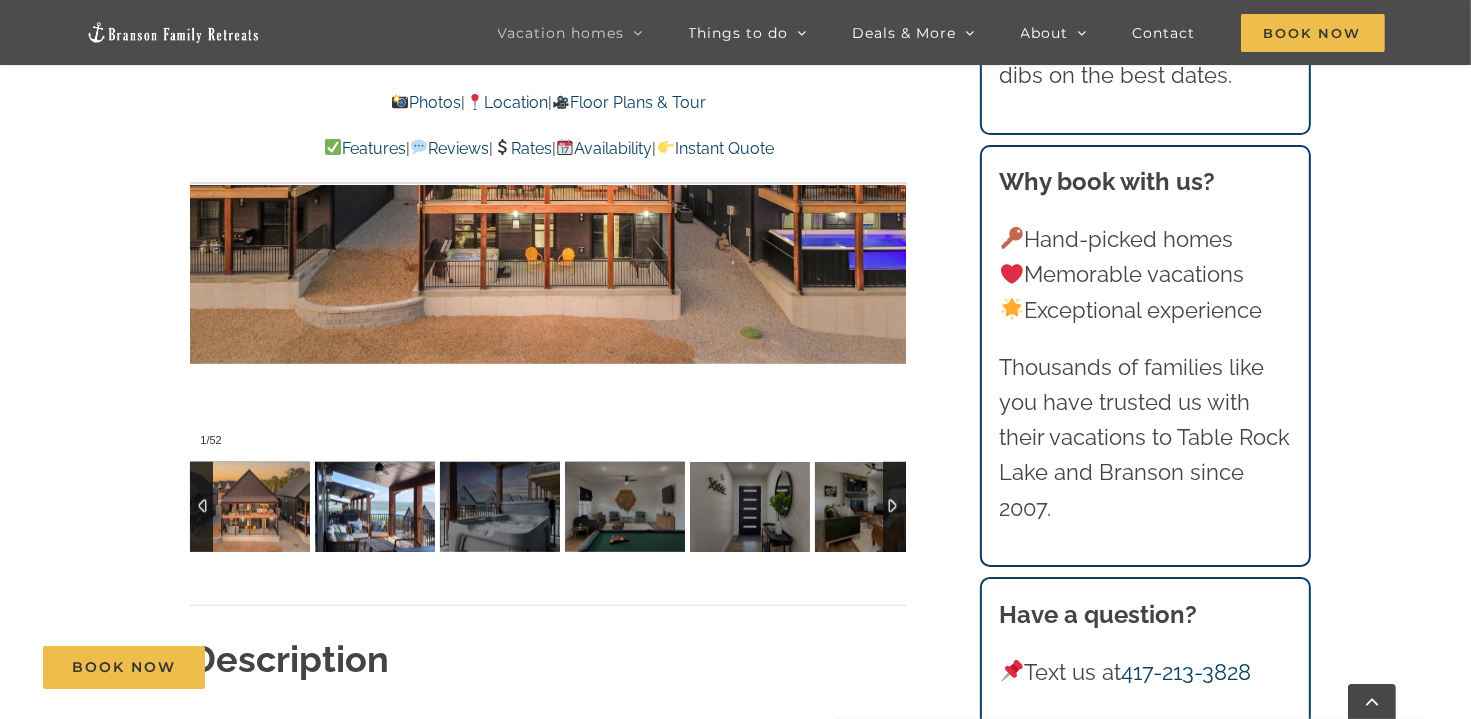 click at bounding box center [375, 507] 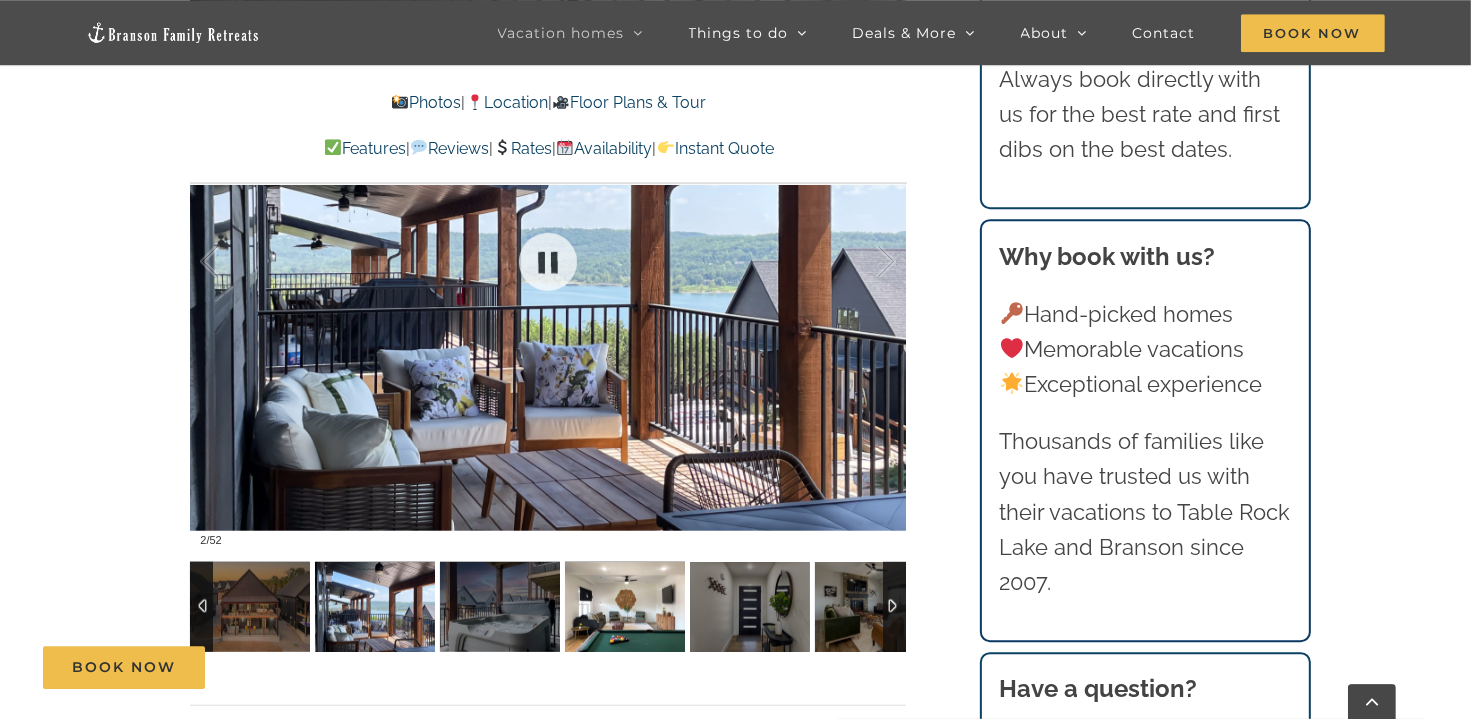 scroll, scrollTop: 1372, scrollLeft: 0, axis: vertical 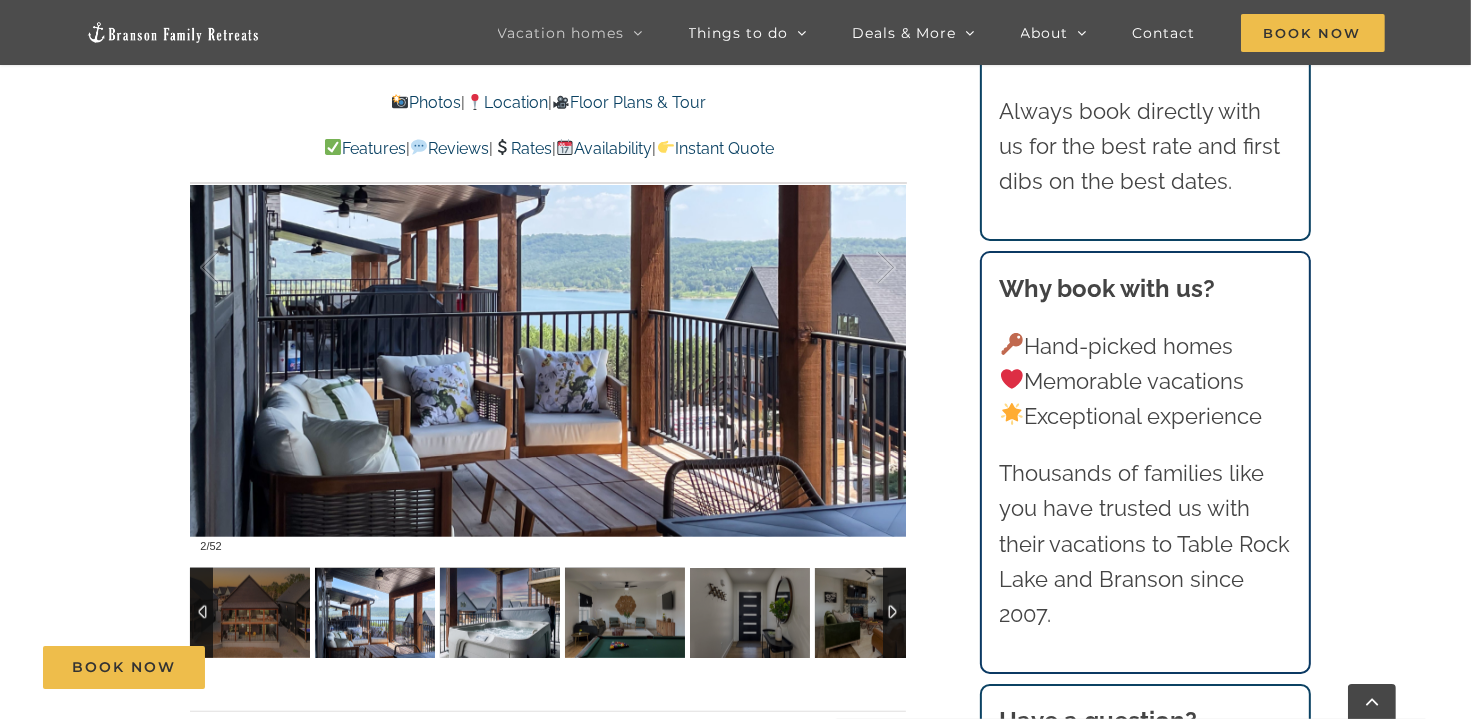 click at bounding box center [500, 613] 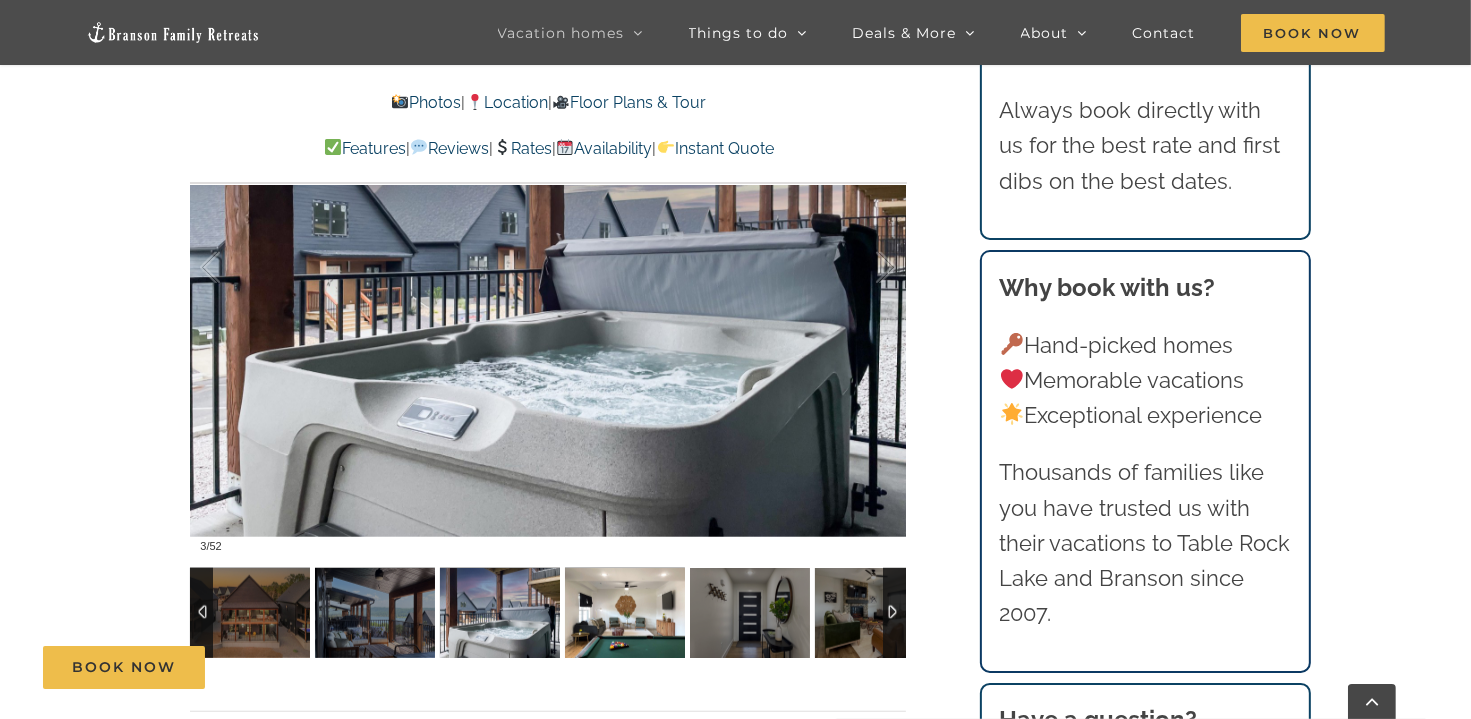 click at bounding box center (625, 613) 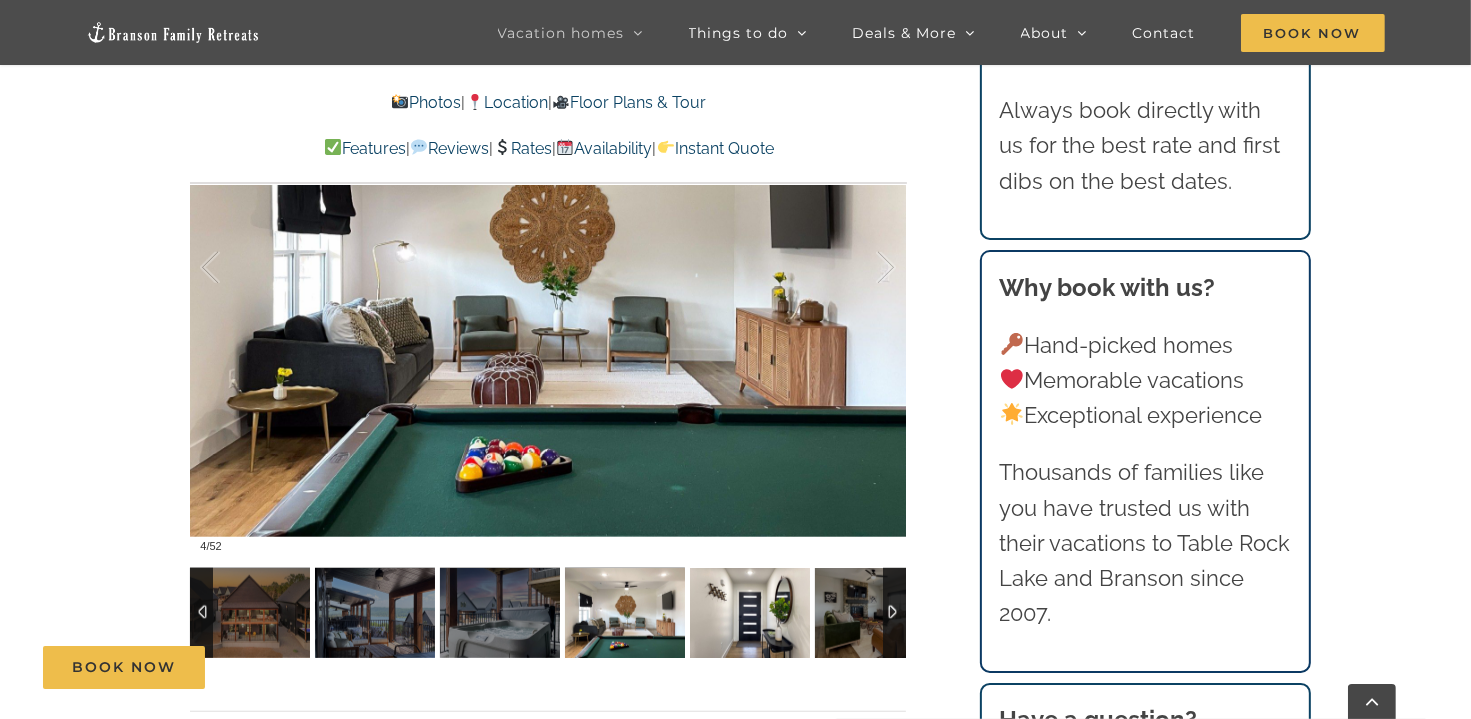 click at bounding box center (750, 613) 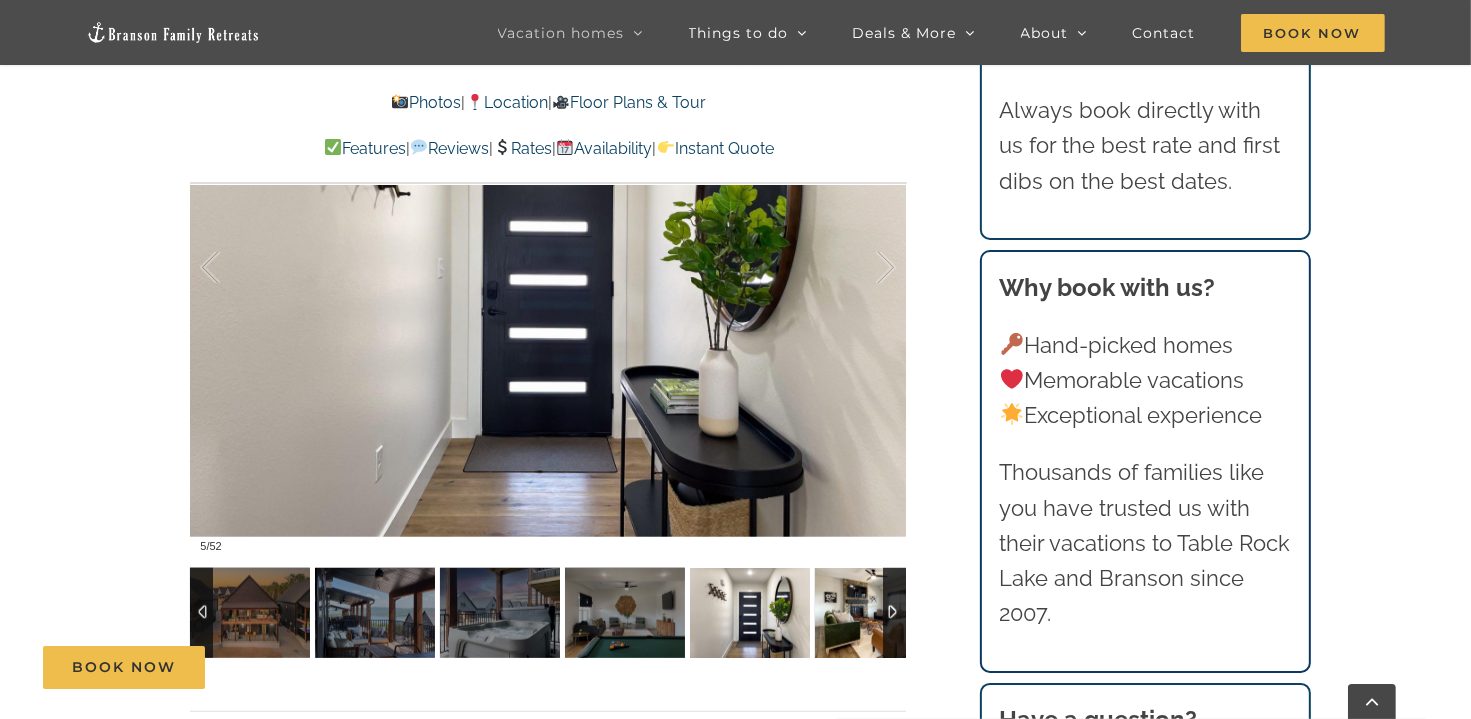 click at bounding box center [875, 613] 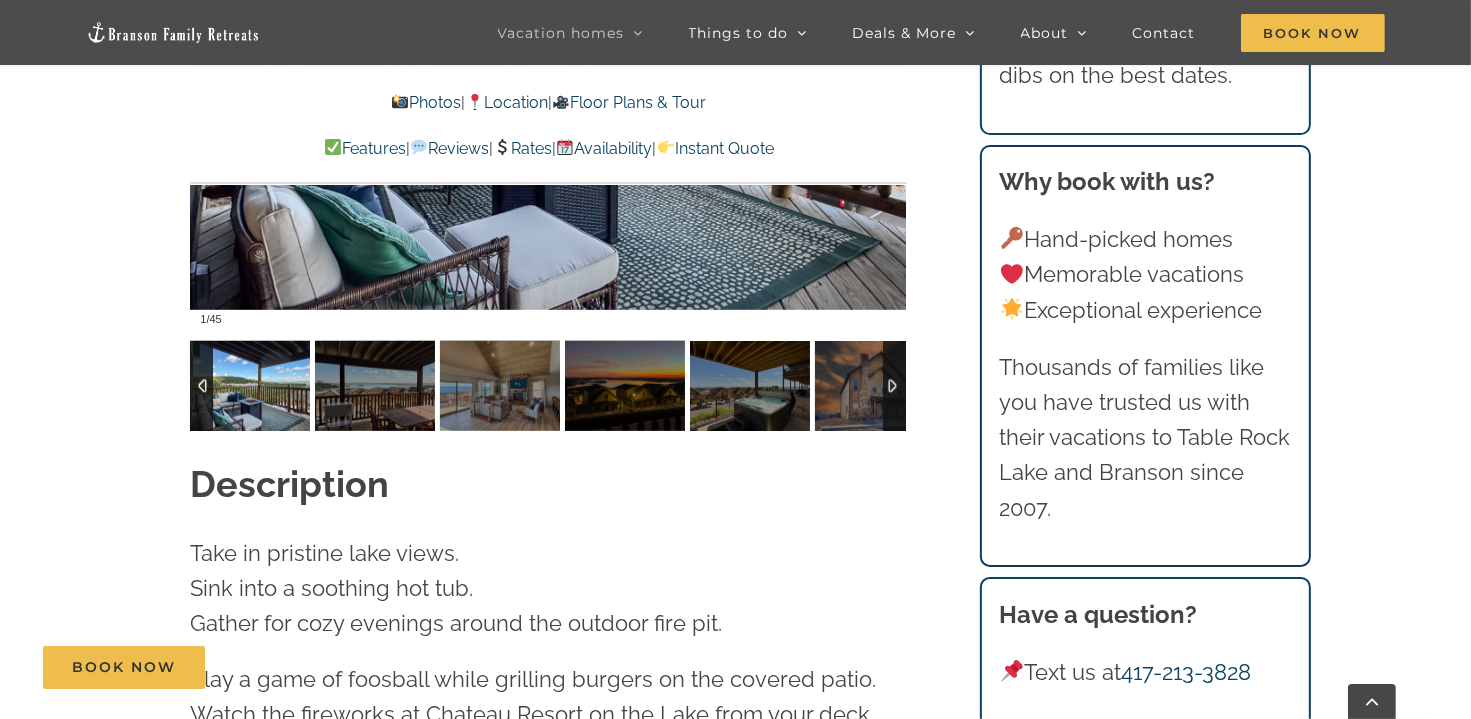 scroll, scrollTop: 1689, scrollLeft: 0, axis: vertical 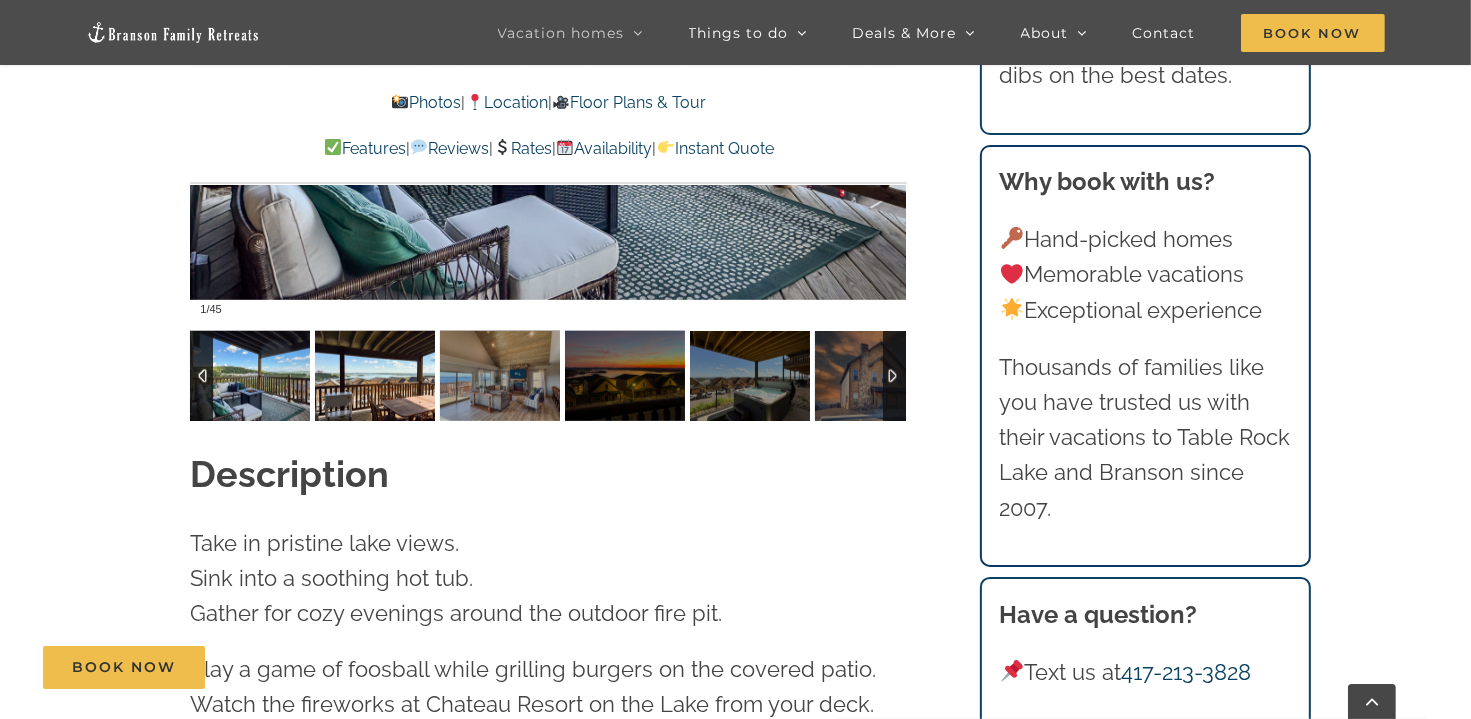 click at bounding box center (375, 376) 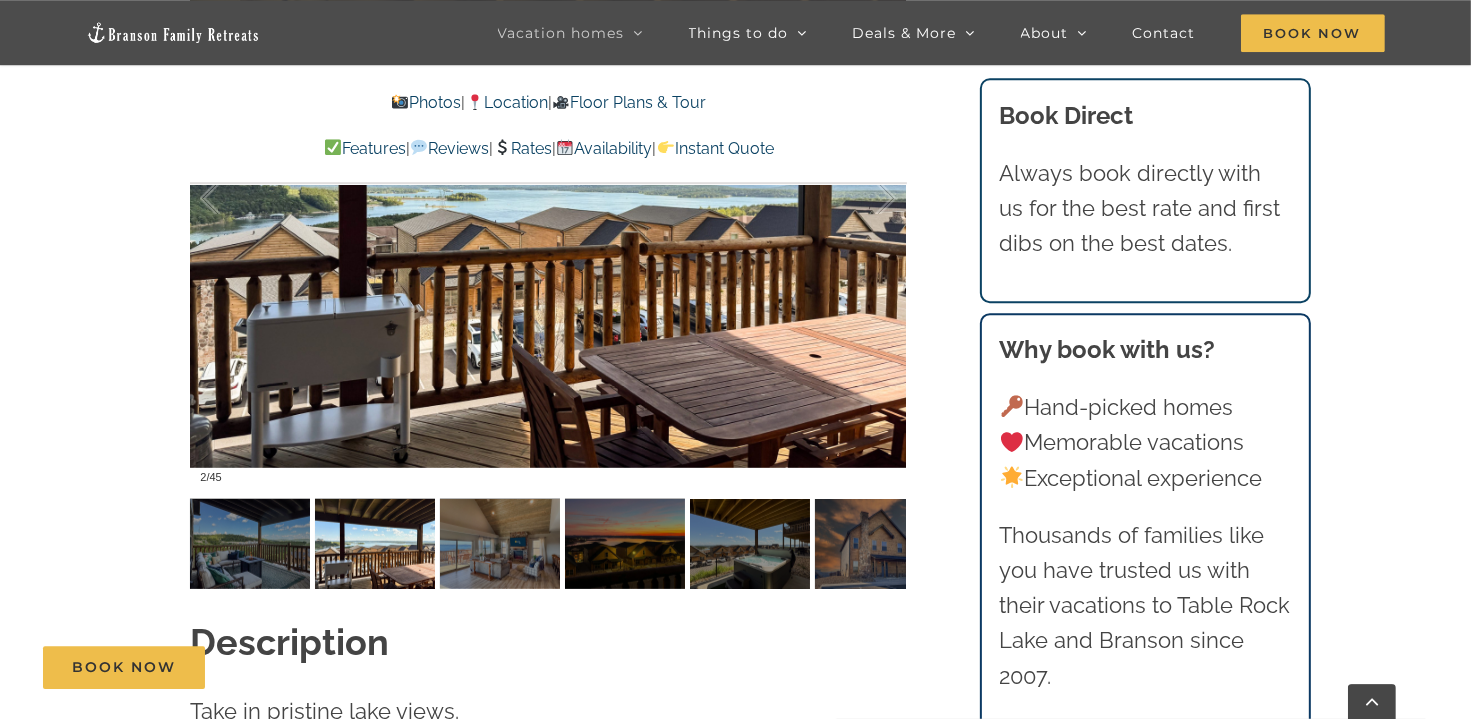 scroll, scrollTop: 1478, scrollLeft: 0, axis: vertical 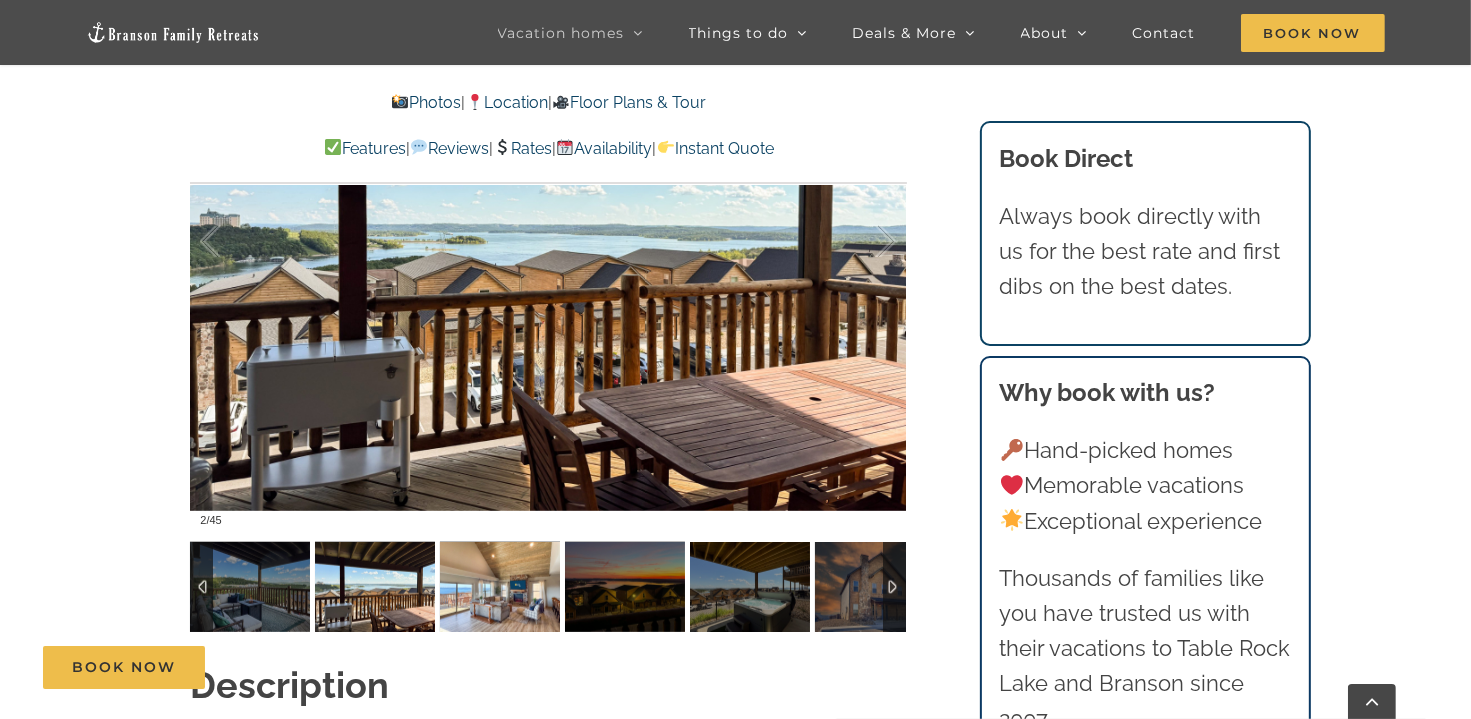 click at bounding box center [500, 587] 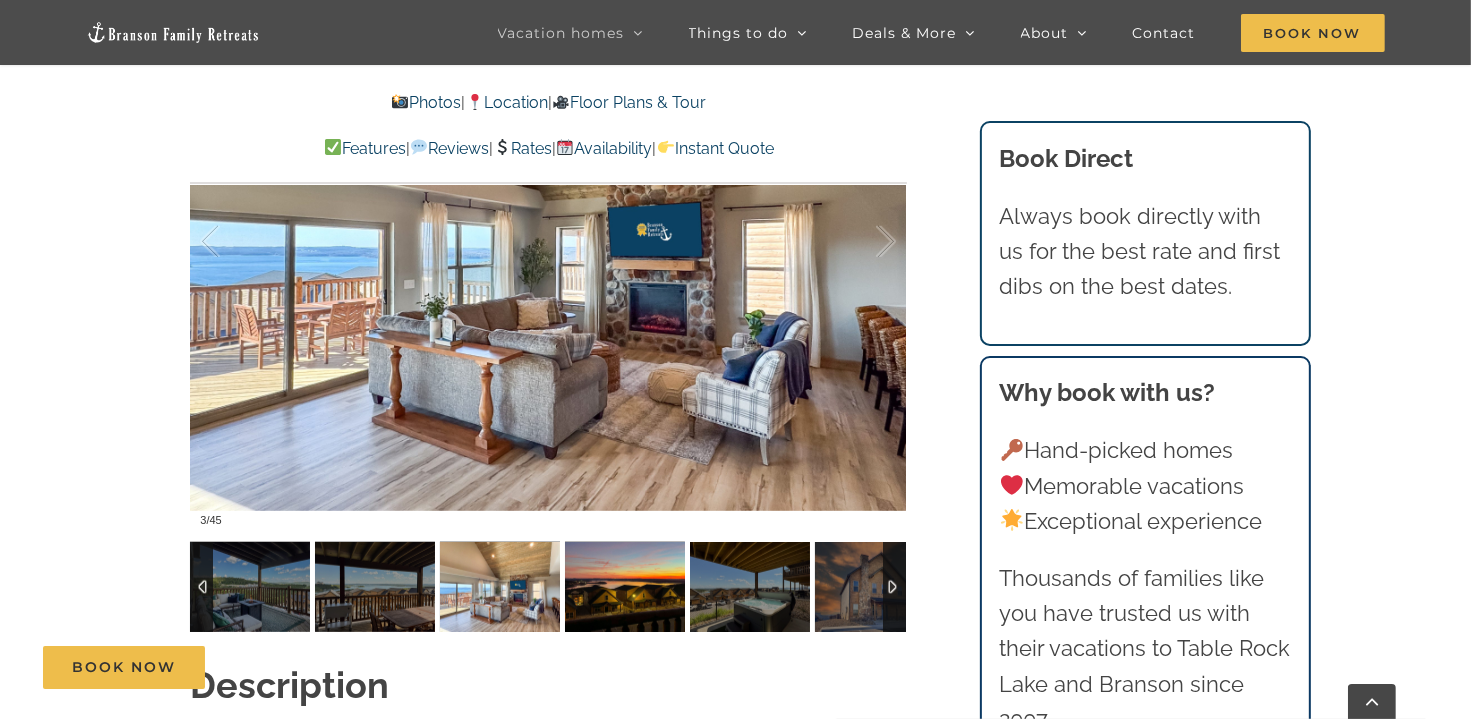 click at bounding box center [625, 587] 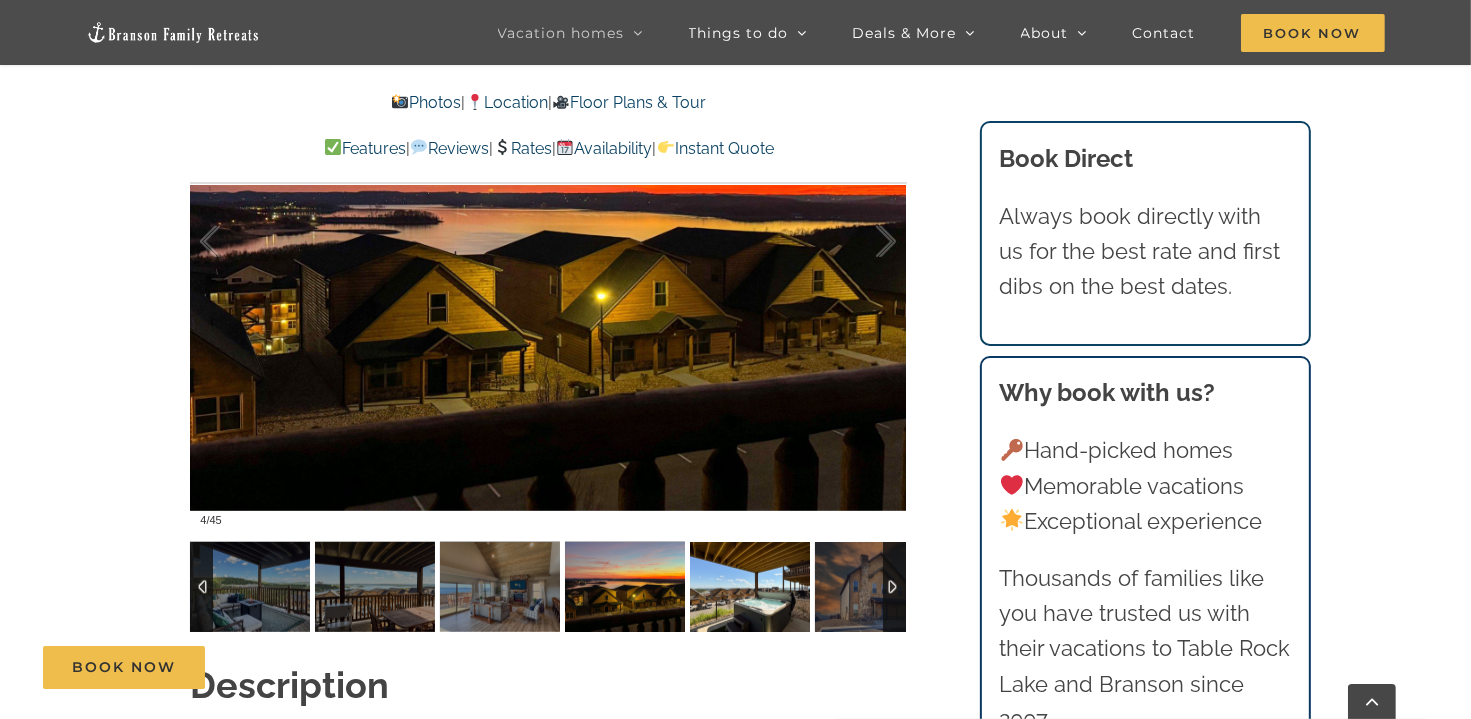 click at bounding box center (750, 587) 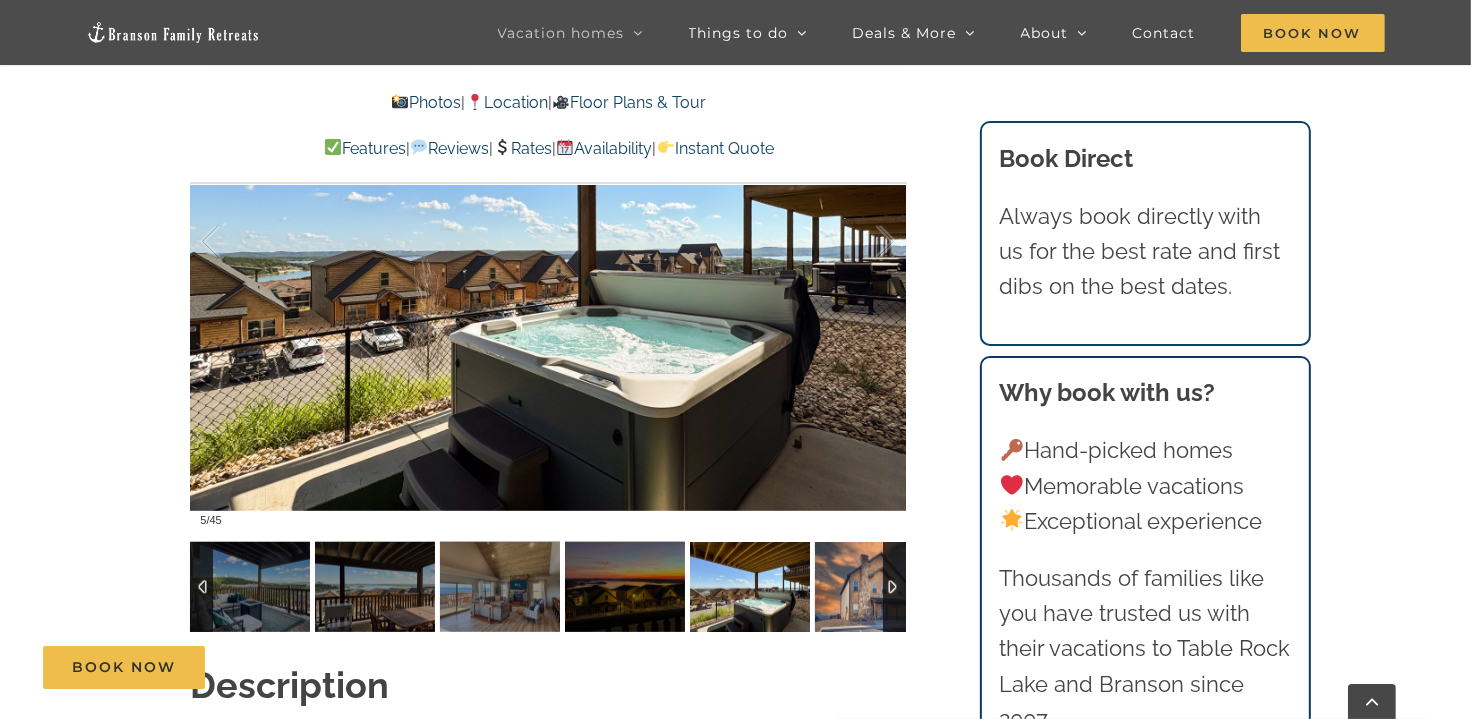 click at bounding box center [875, 587] 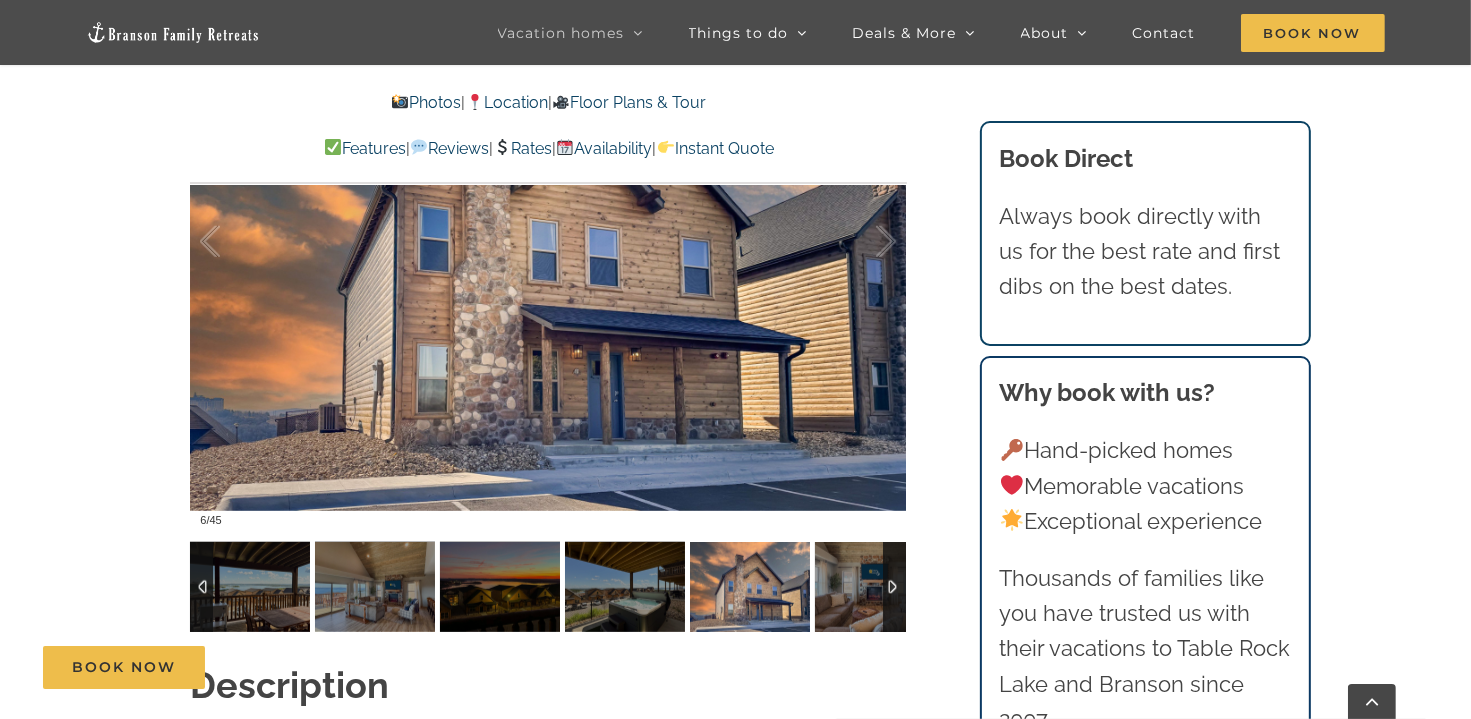 click at bounding box center (894, 587) 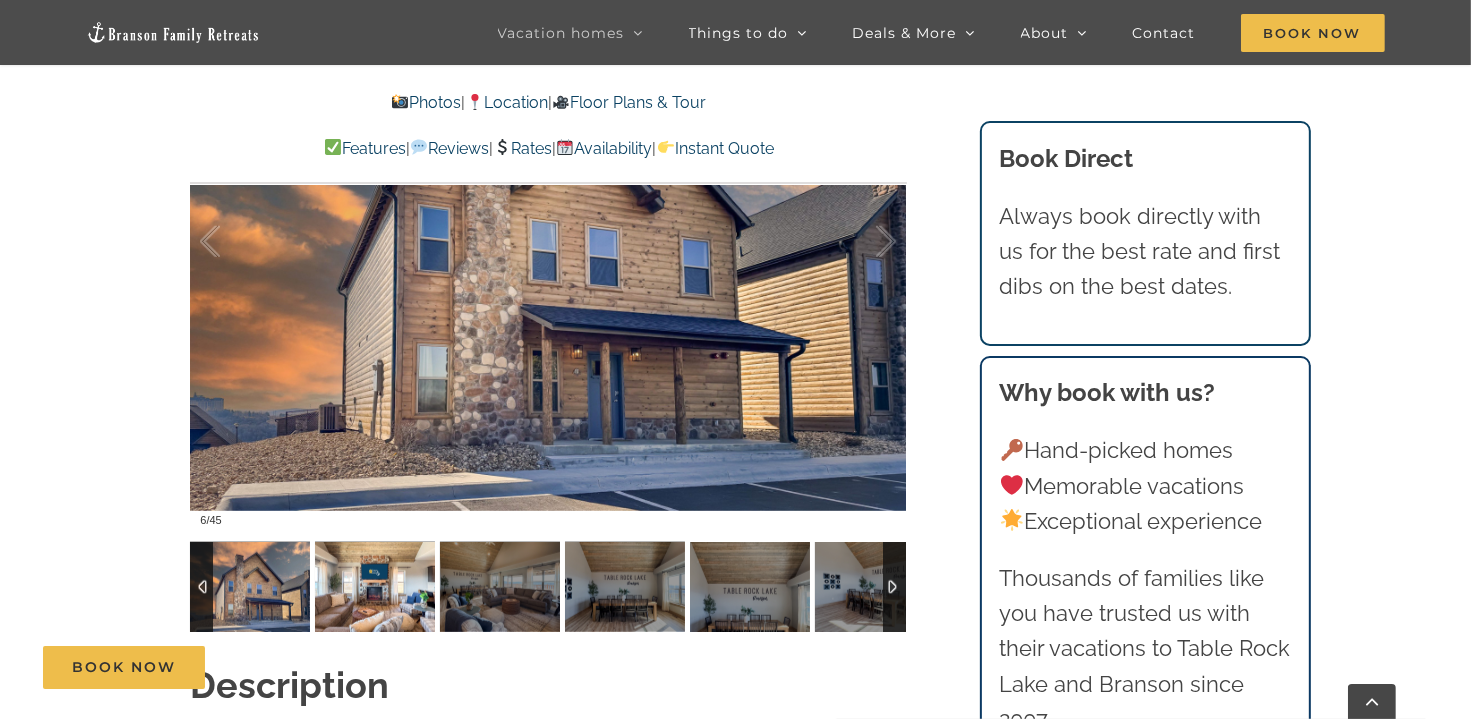 click at bounding box center (375, 587) 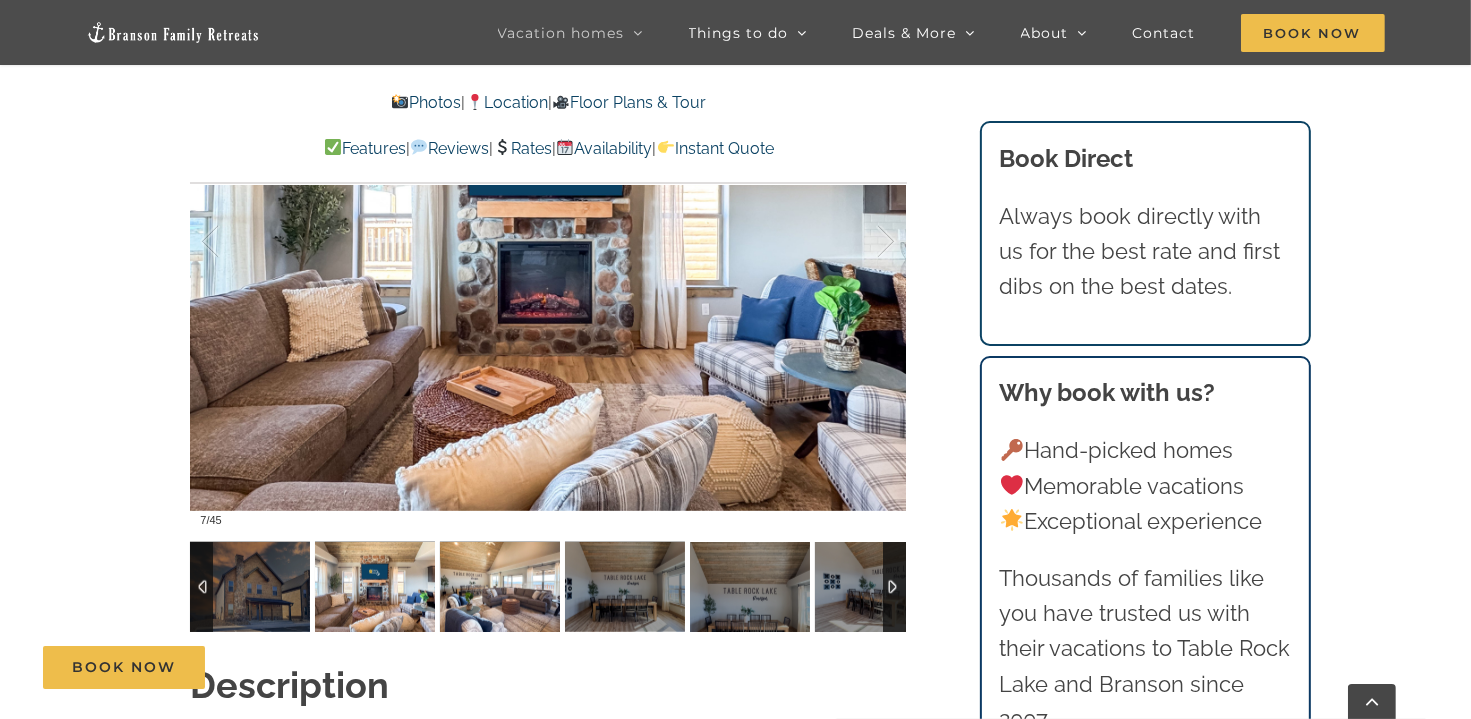 click at bounding box center (500, 587) 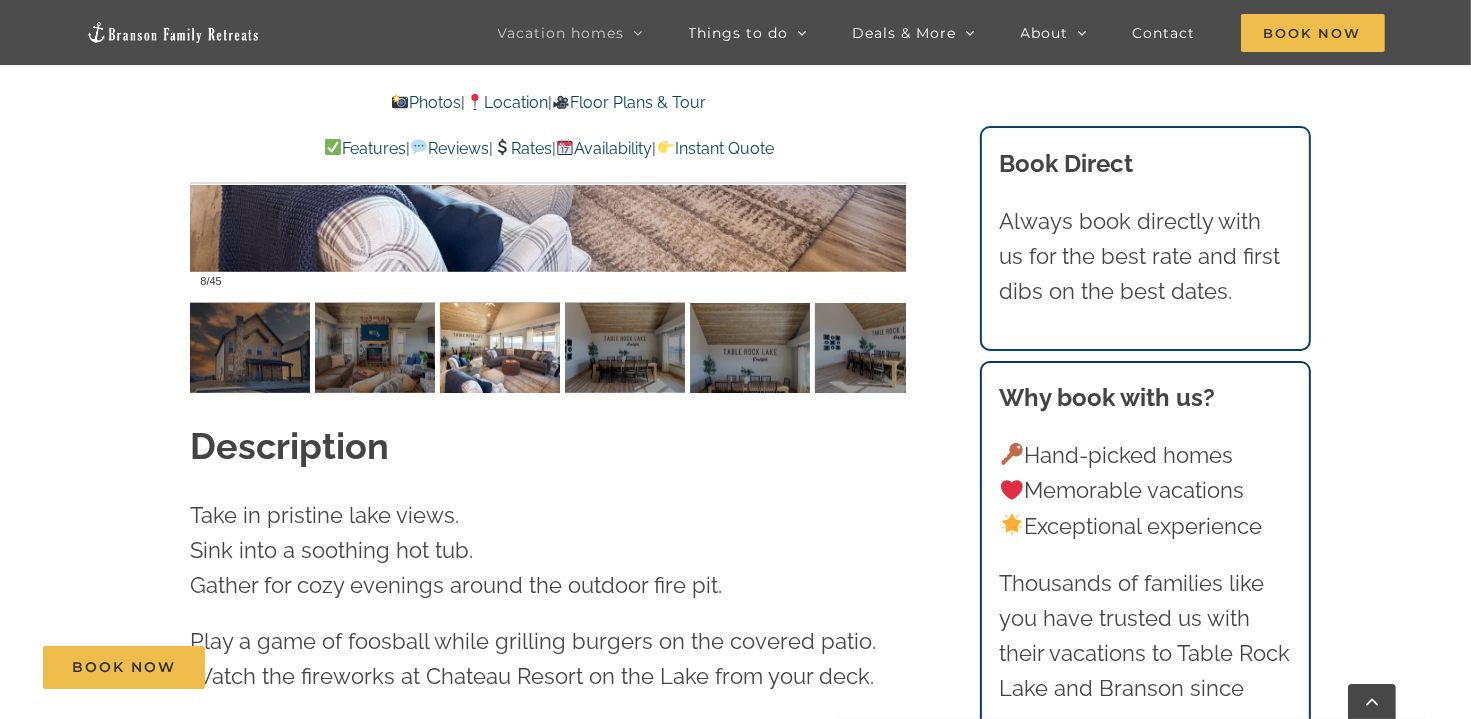 scroll, scrollTop: 1584, scrollLeft: 0, axis: vertical 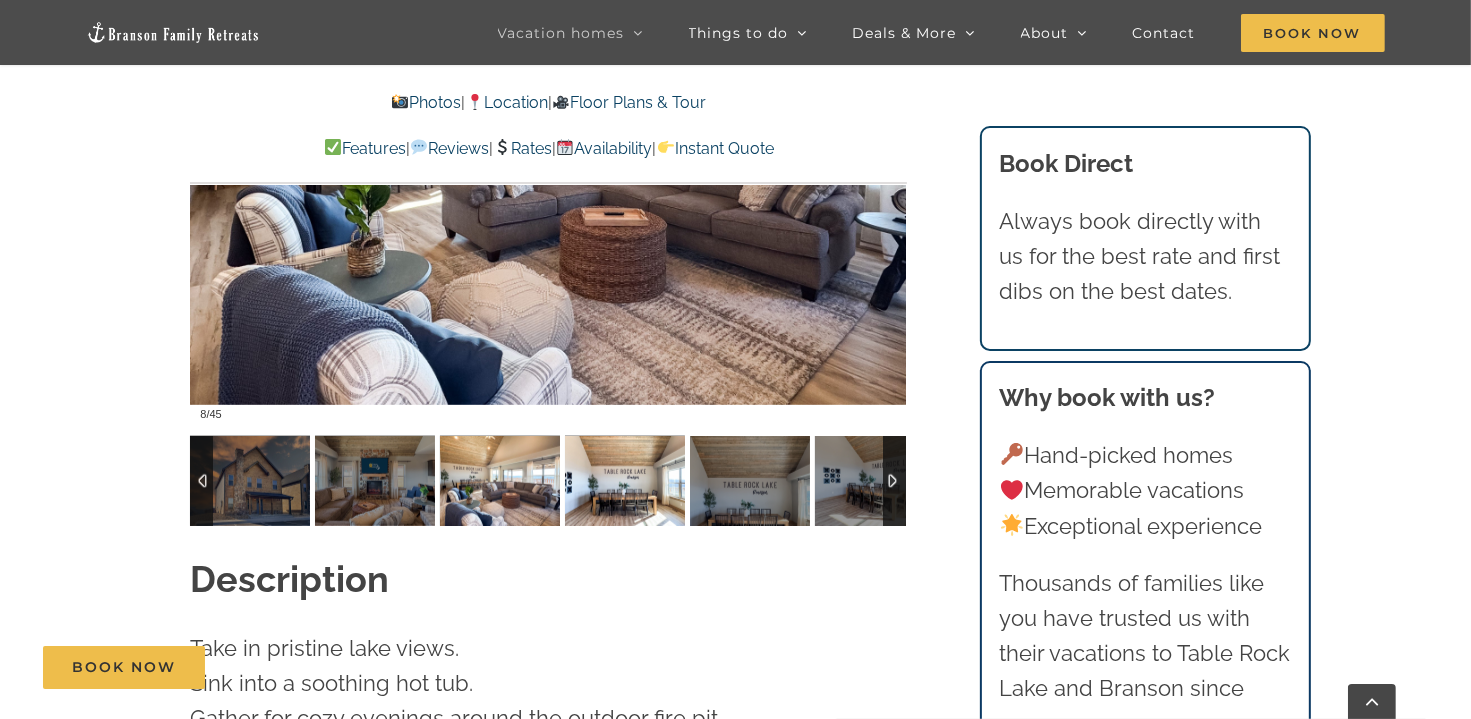 click at bounding box center [625, 481] 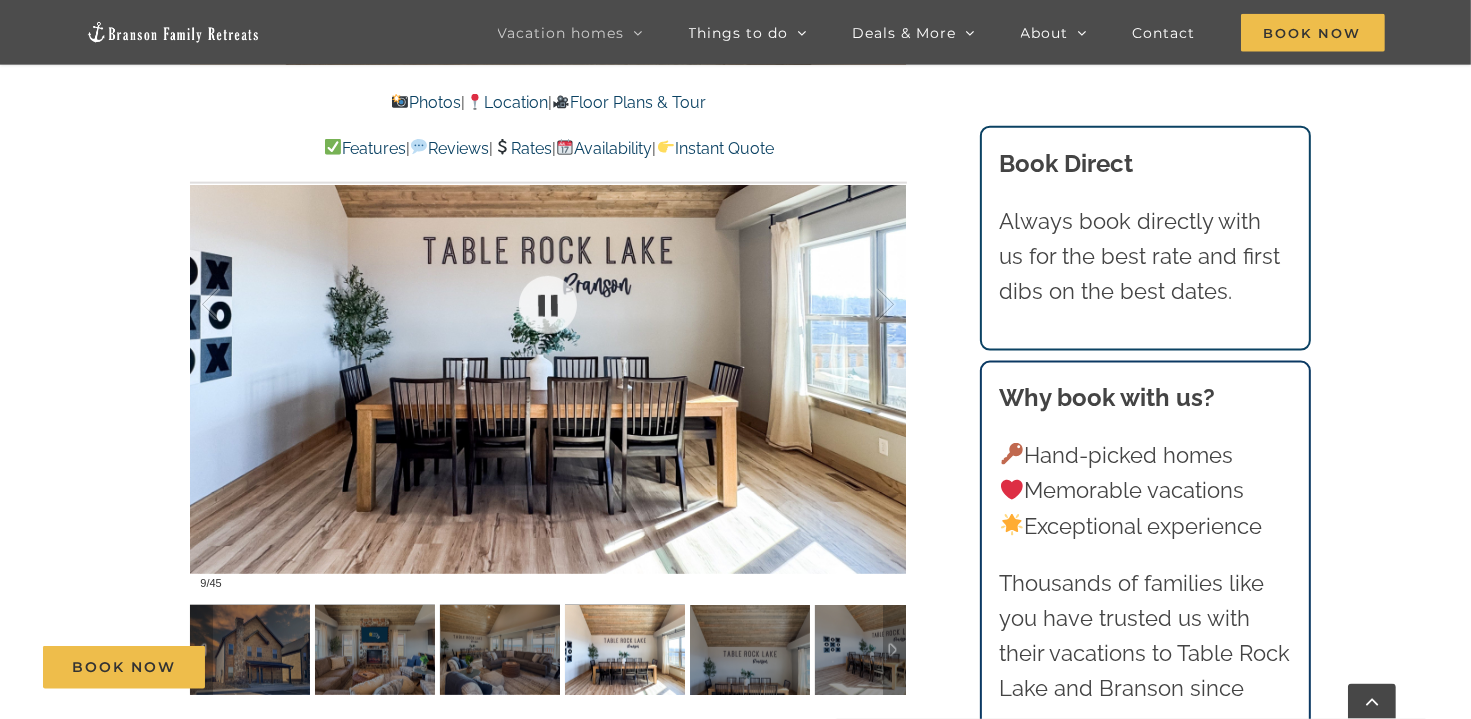 scroll, scrollTop: 1372, scrollLeft: 0, axis: vertical 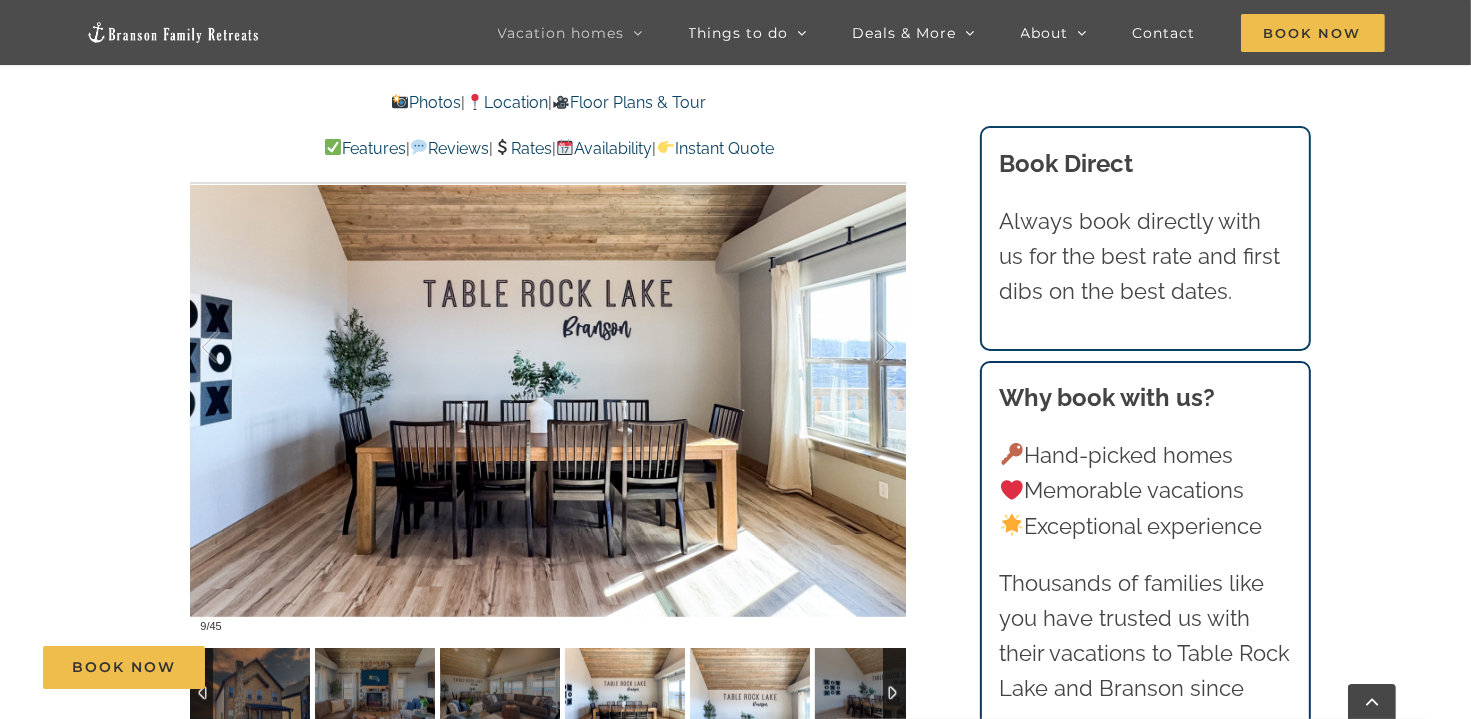 click at bounding box center (750, 693) 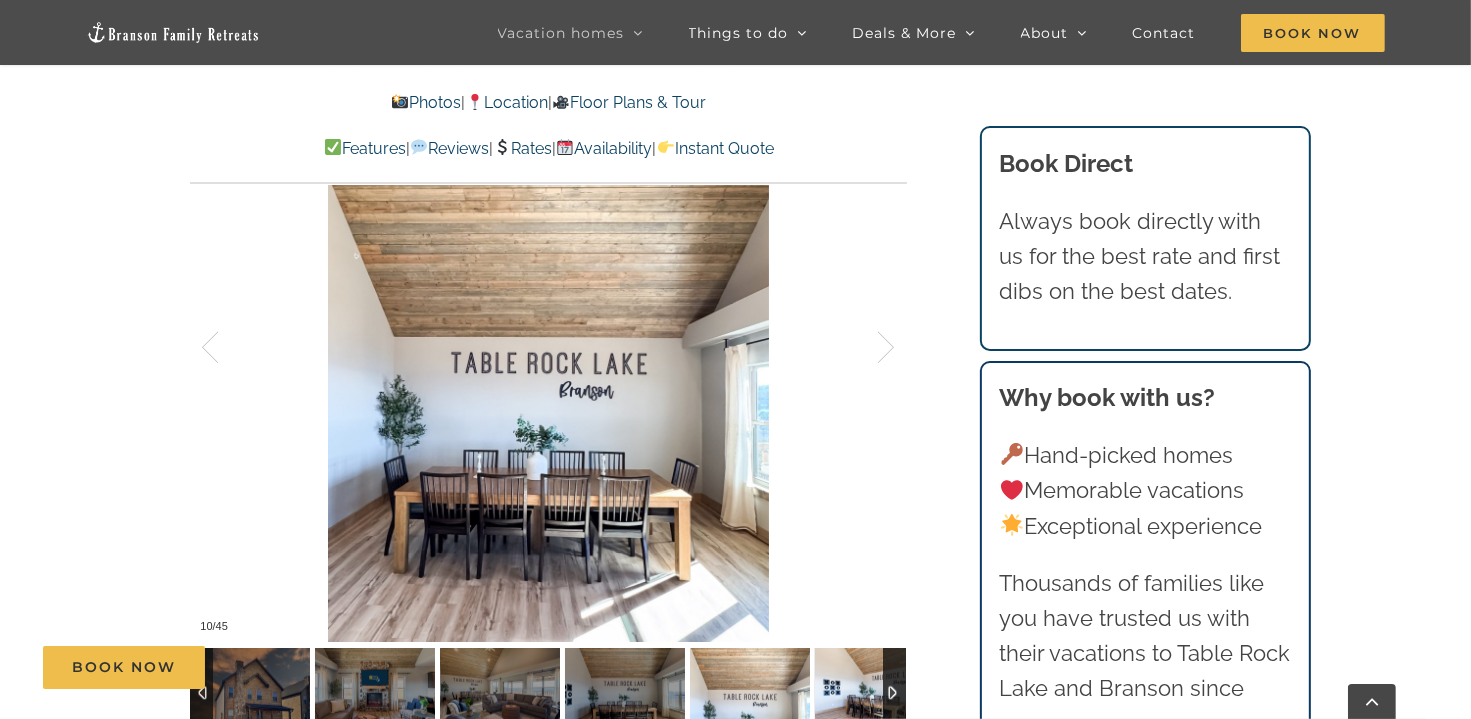 click at bounding box center (875, 693) 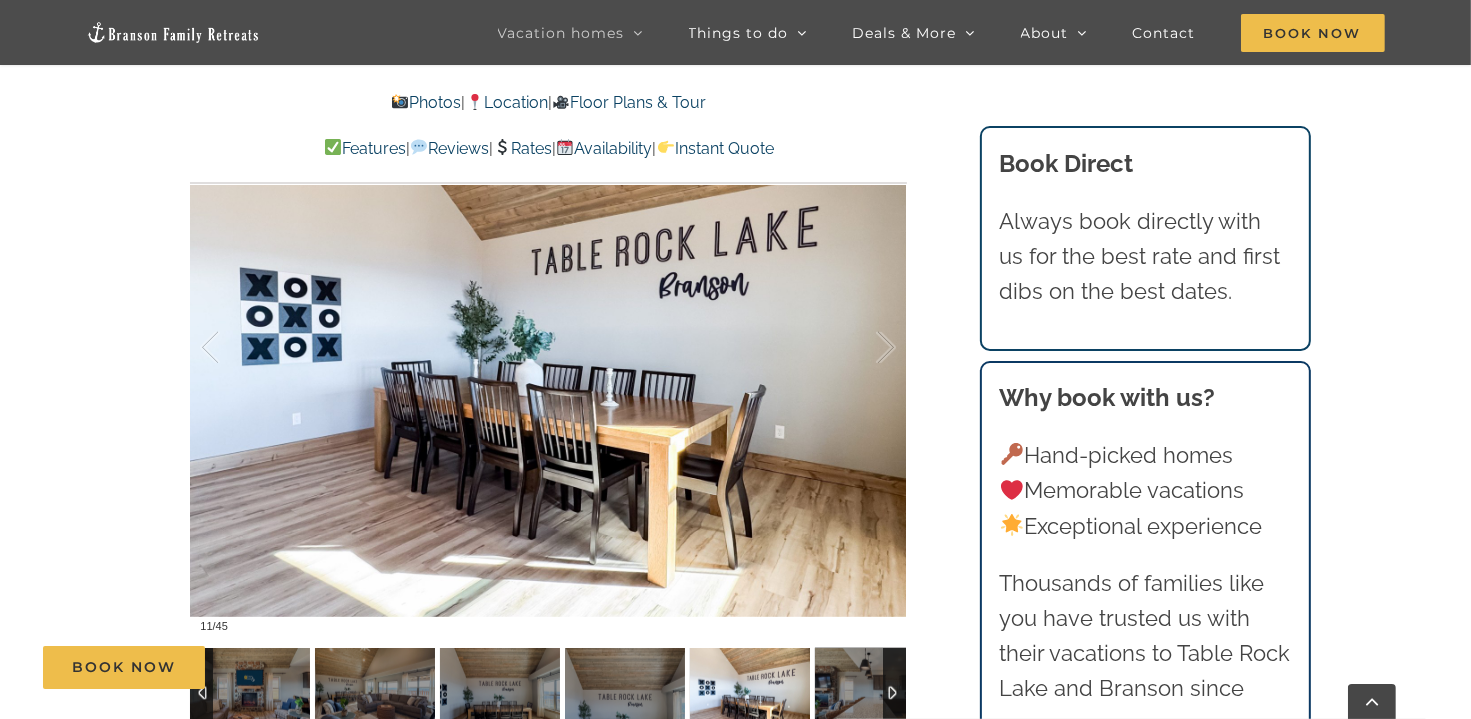 click at bounding box center [894, 693] 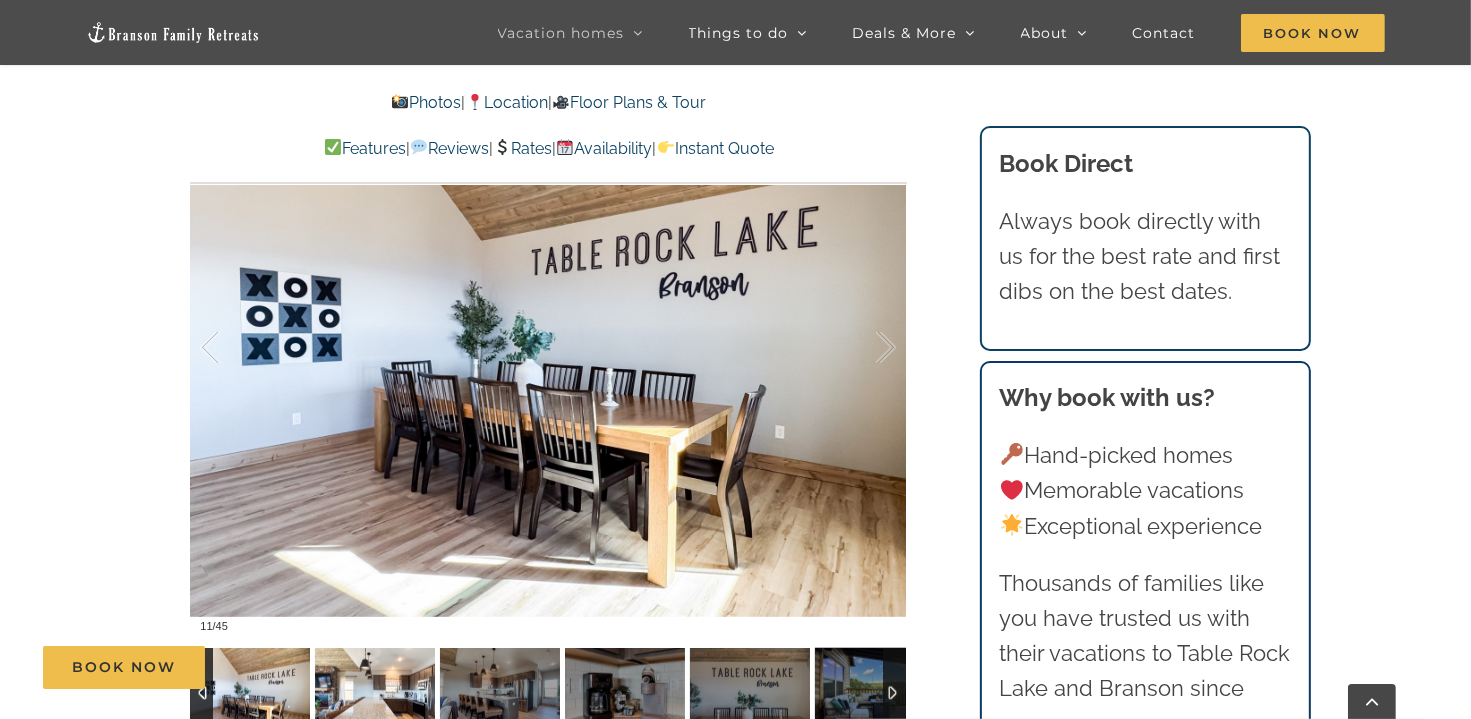 click at bounding box center [375, 693] 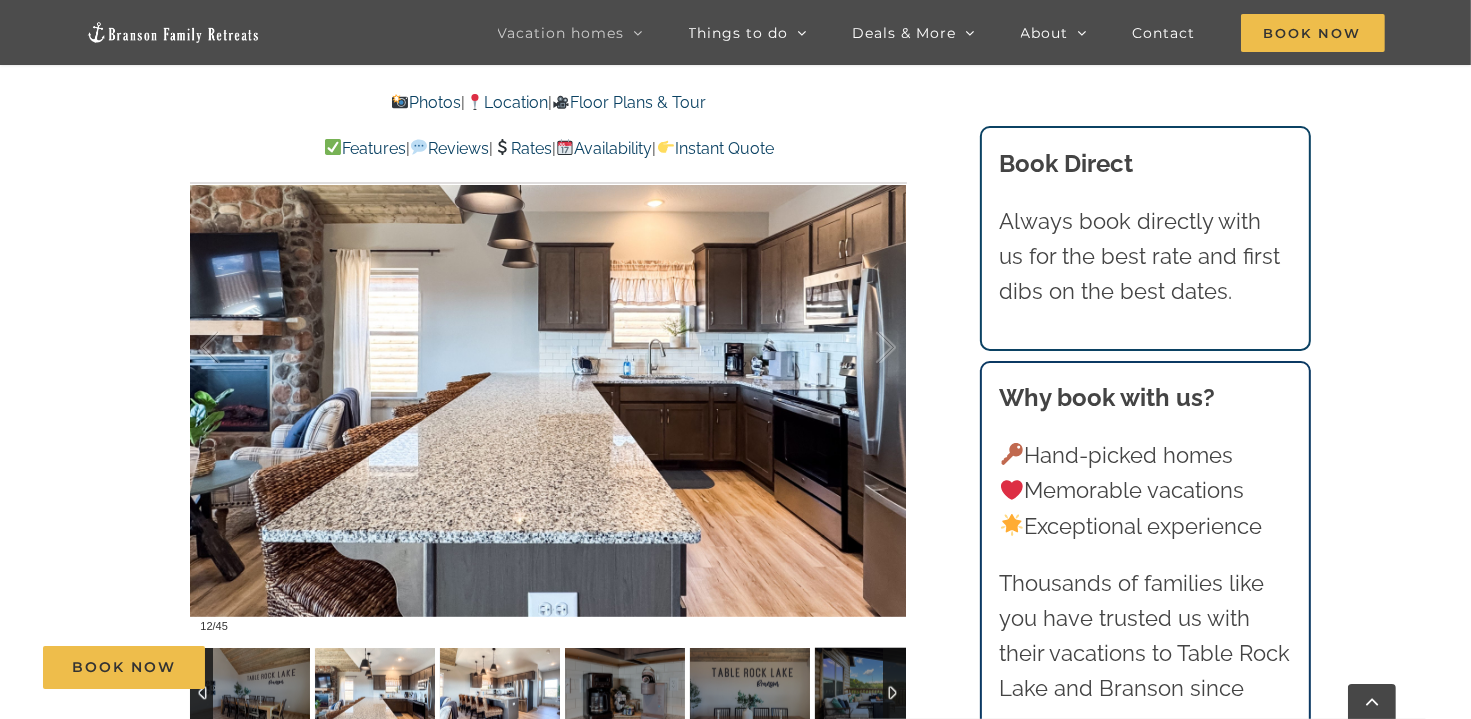 click at bounding box center (500, 693) 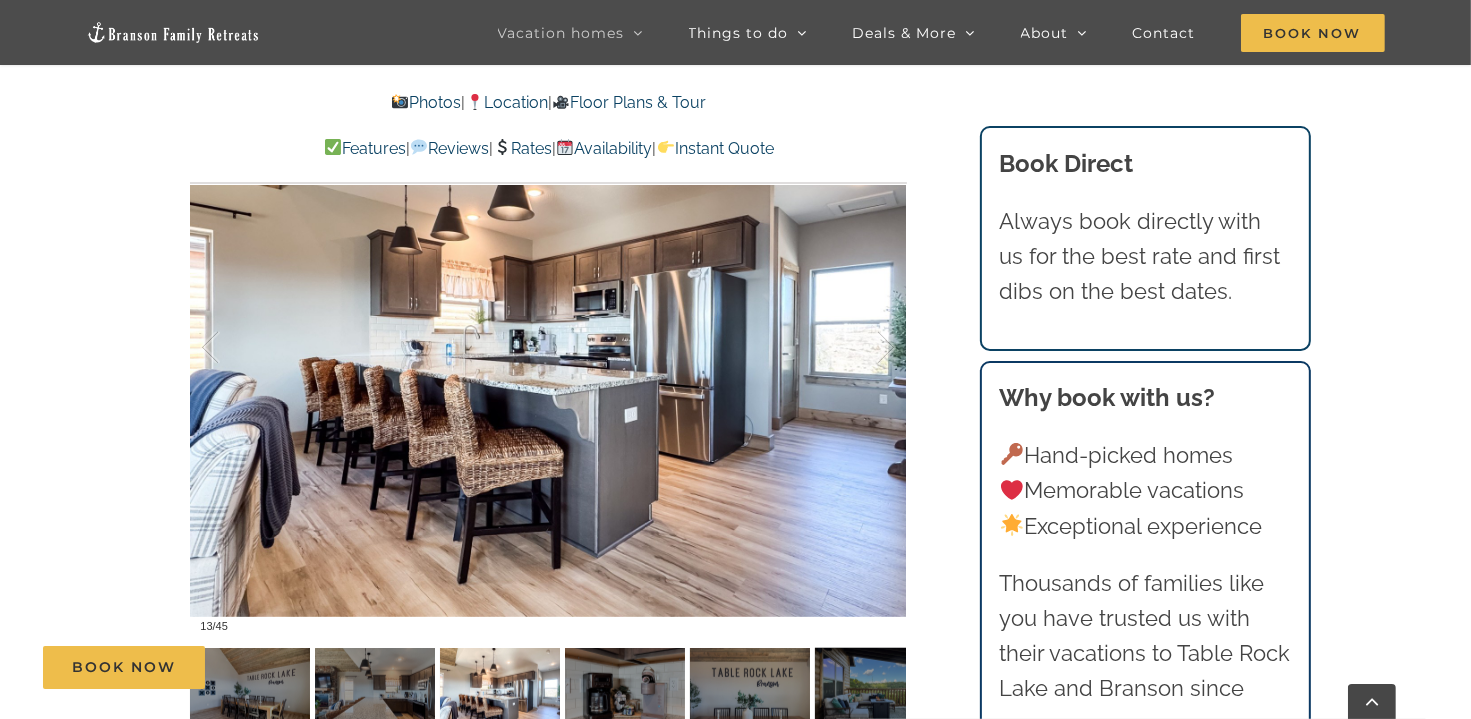 click on "Book Now" at bounding box center (750, 667) 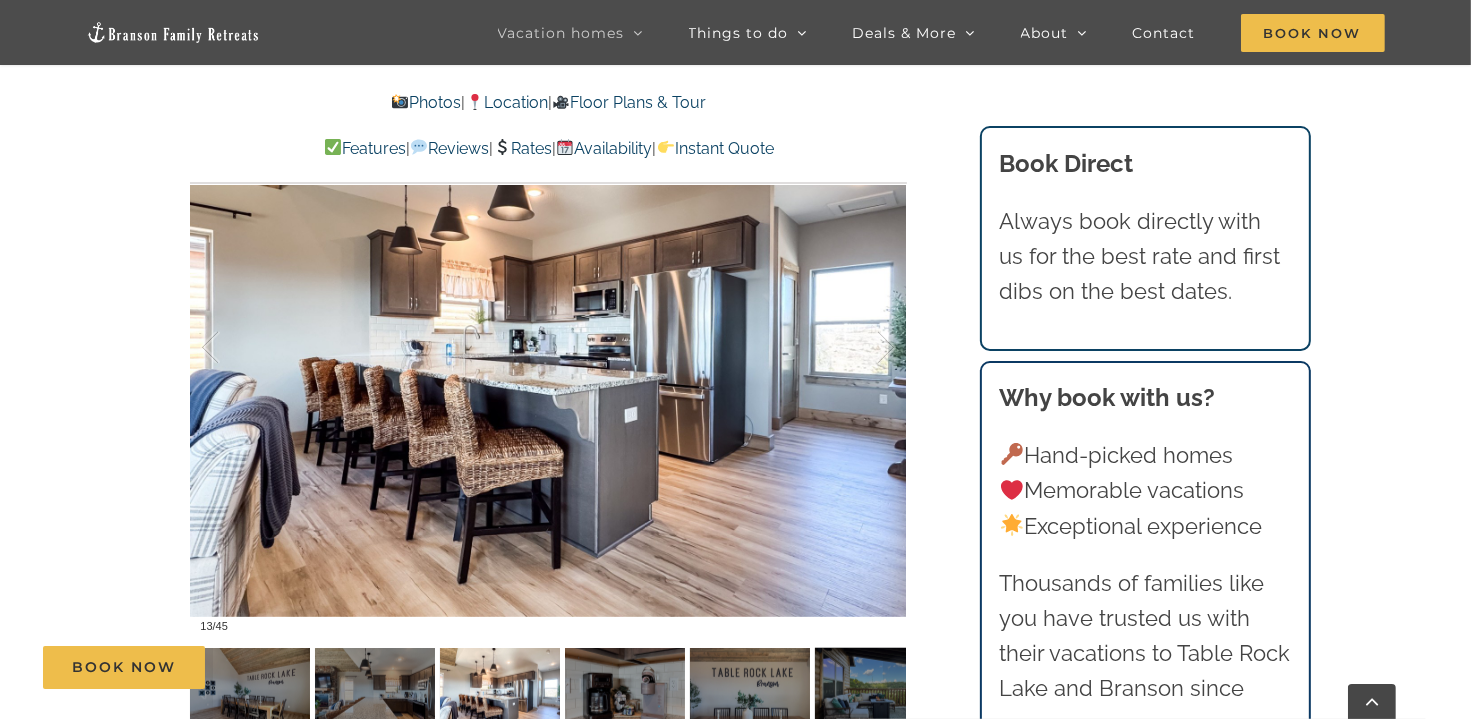 click on "Book Now" at bounding box center [750, 667] 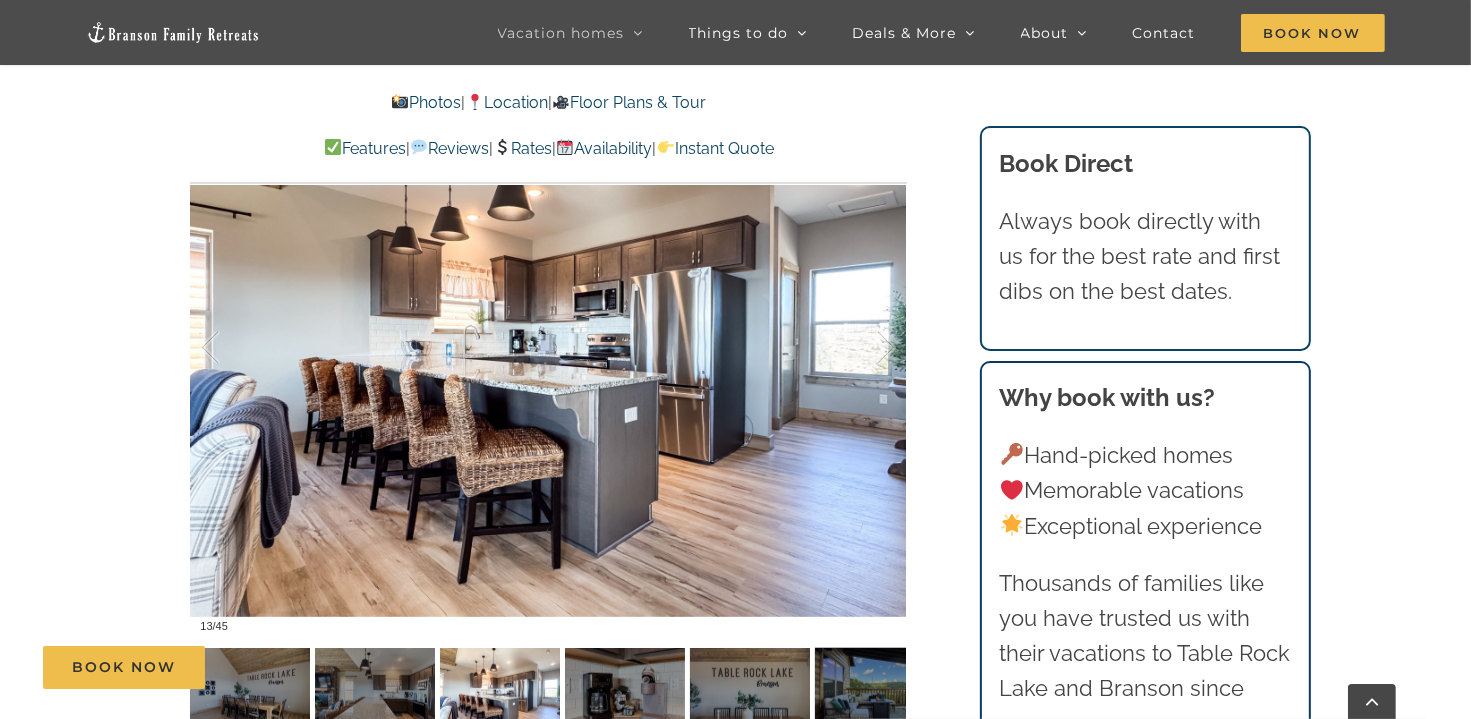 click on "Book Now" at bounding box center [750, 667] 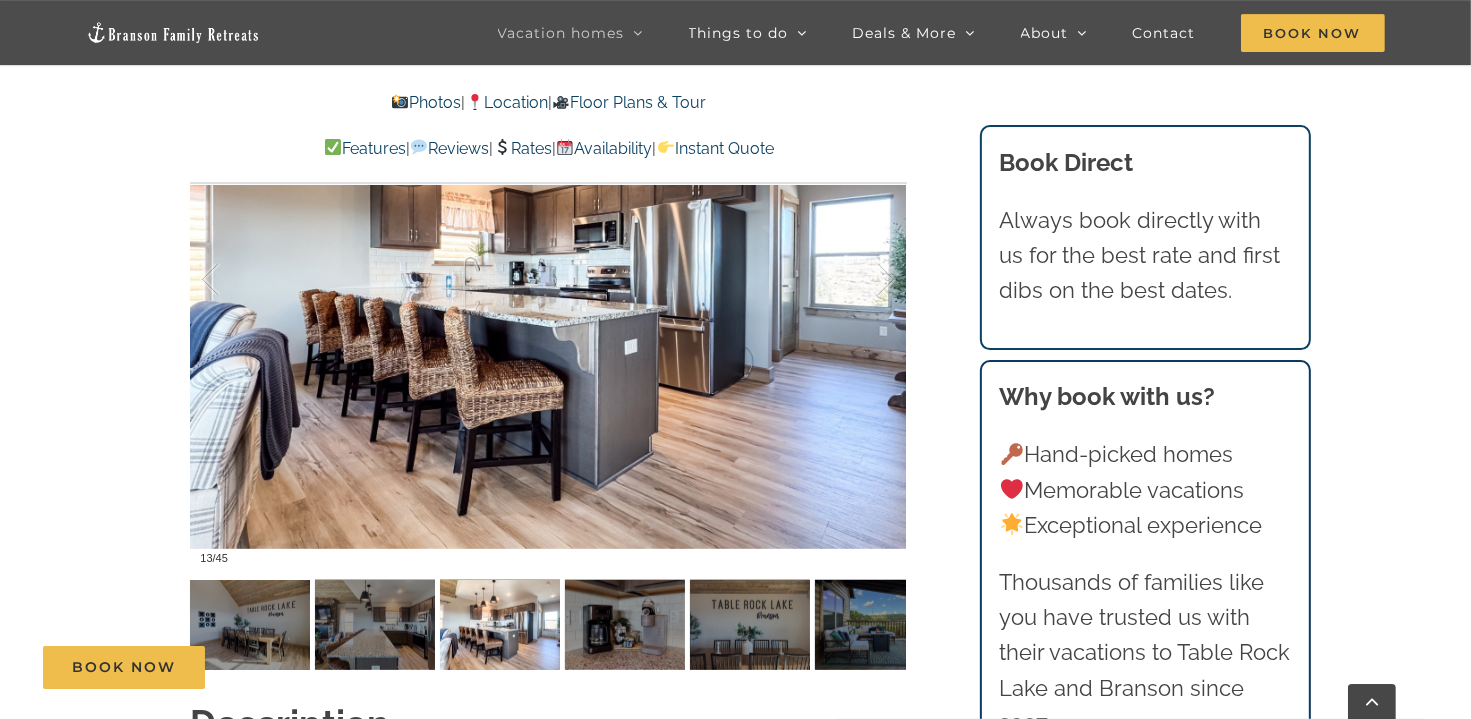 scroll, scrollTop: 1478, scrollLeft: 0, axis: vertical 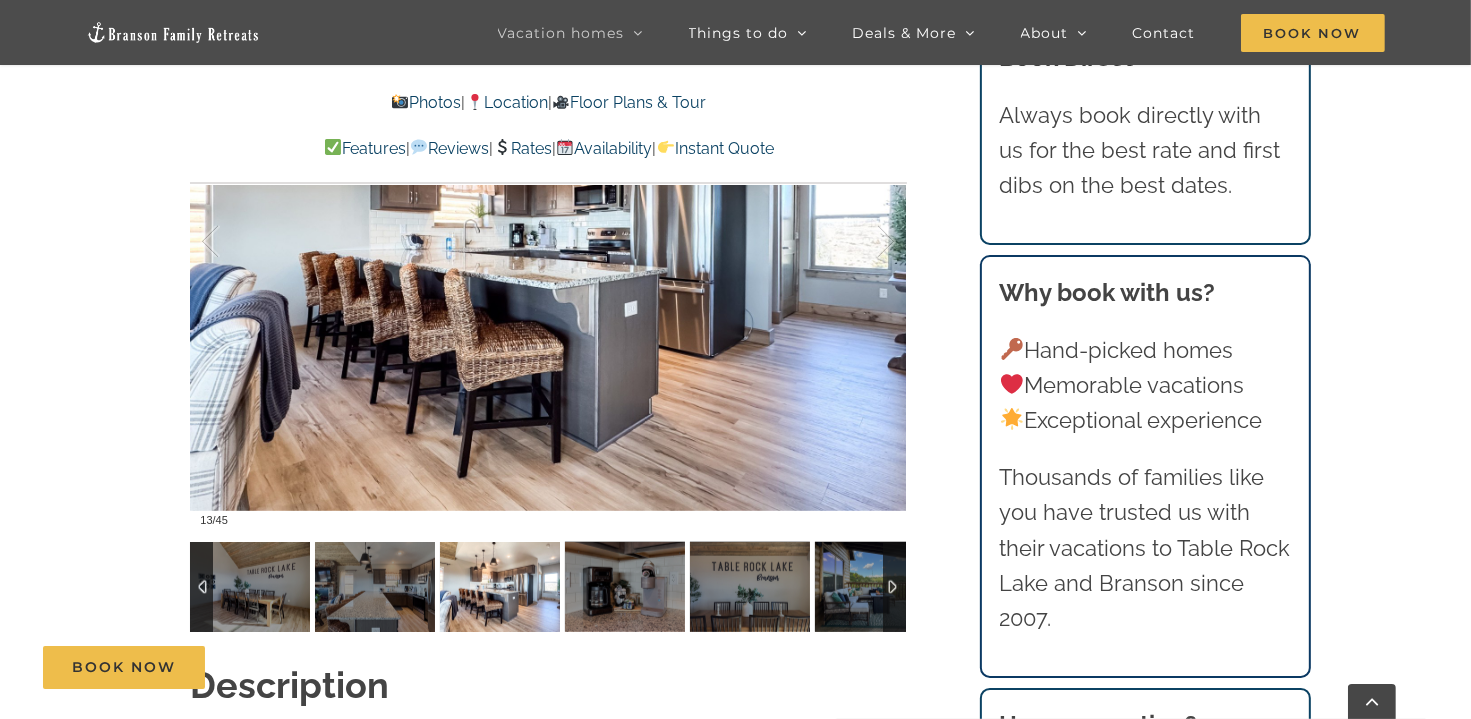 click at bounding box center [894, 587] 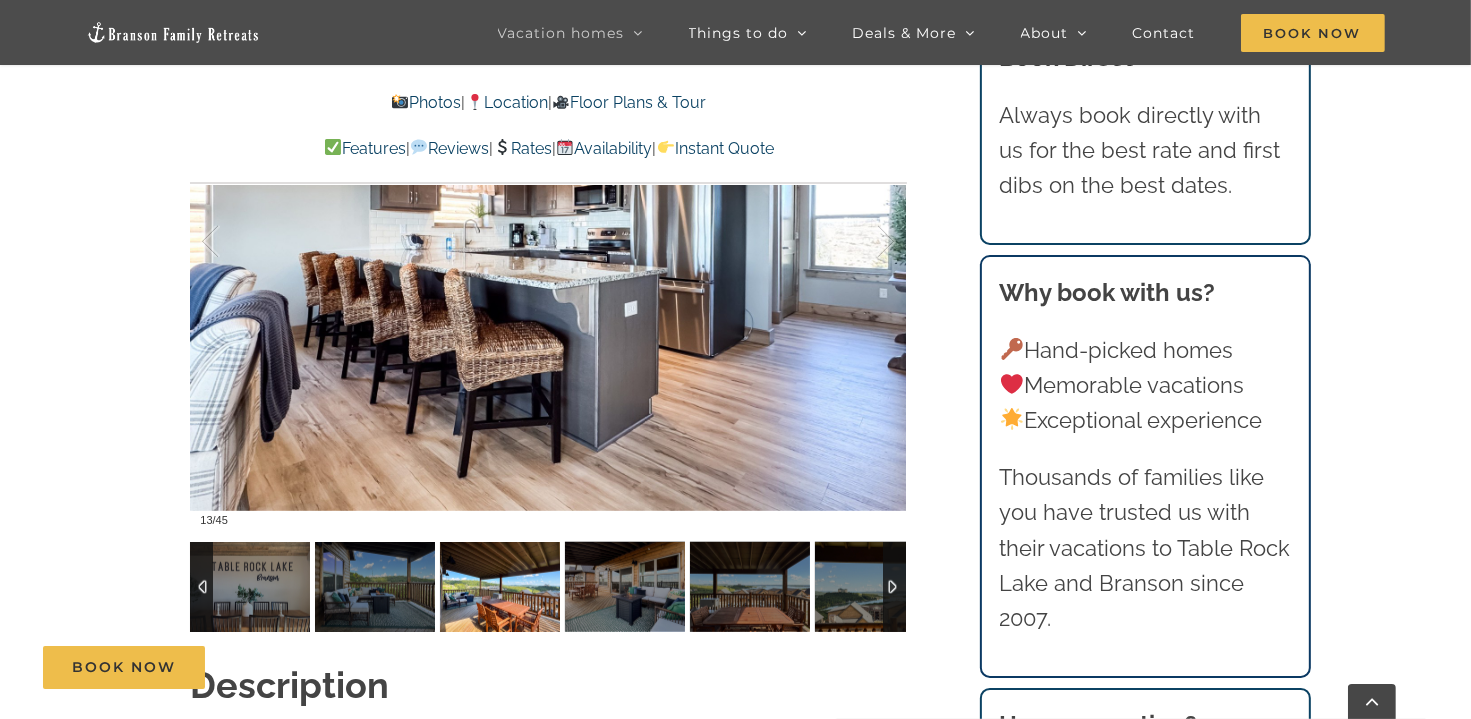 click at bounding box center (500, 587) 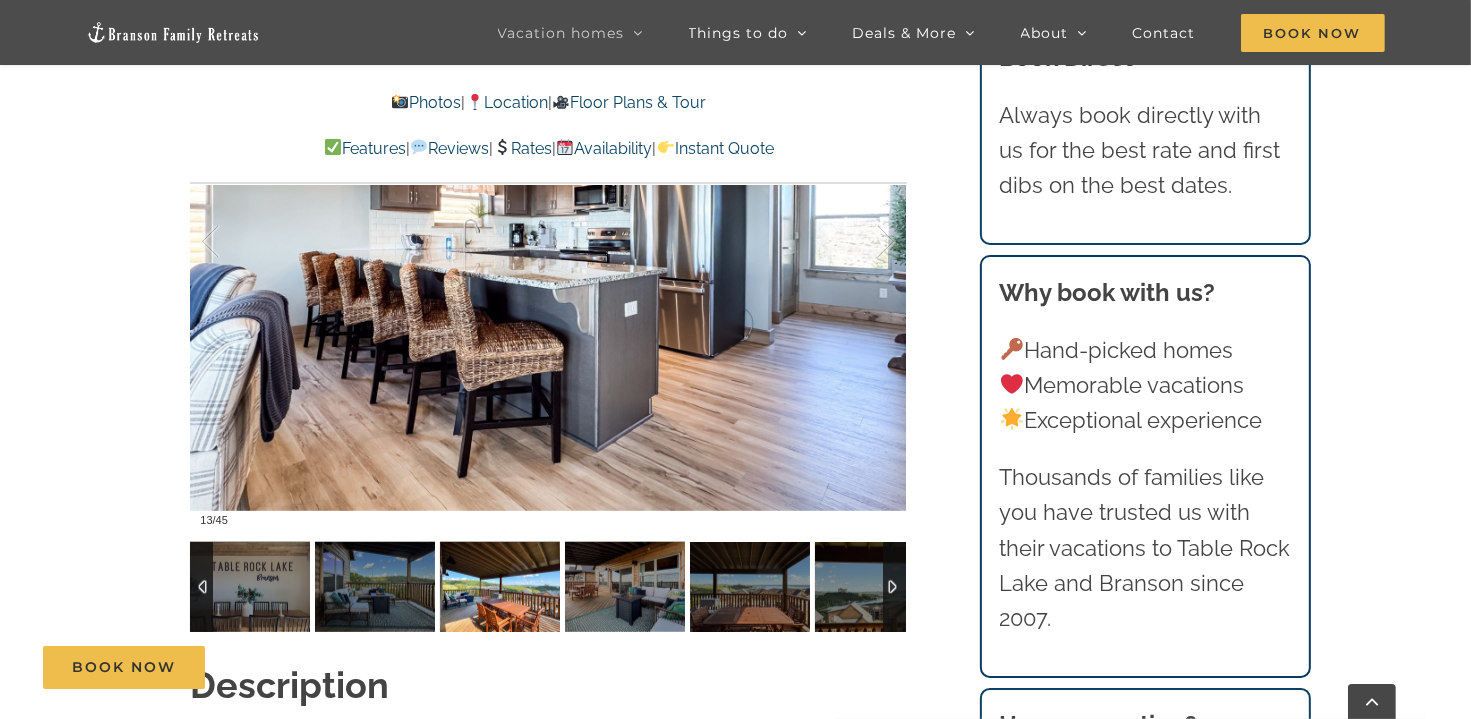 click at bounding box center [500, 587] 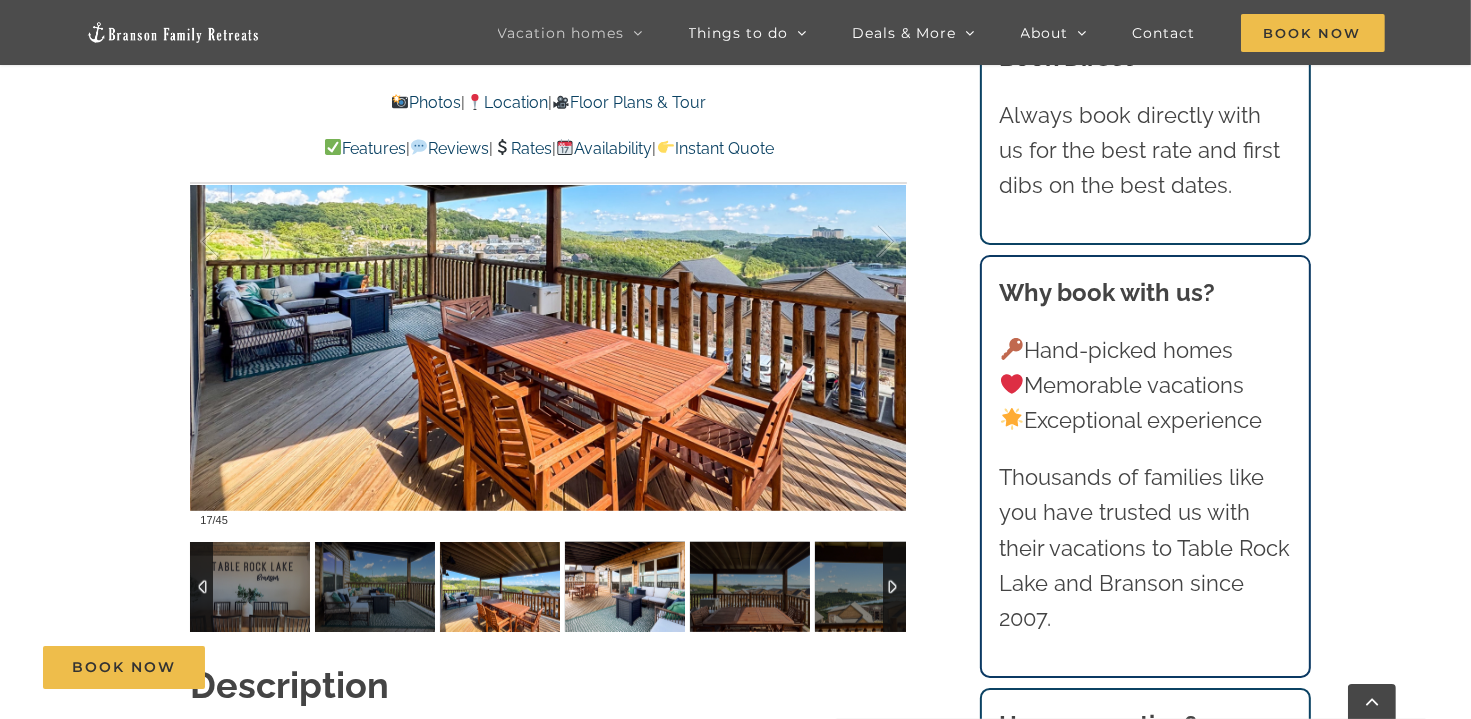 click at bounding box center [625, 587] 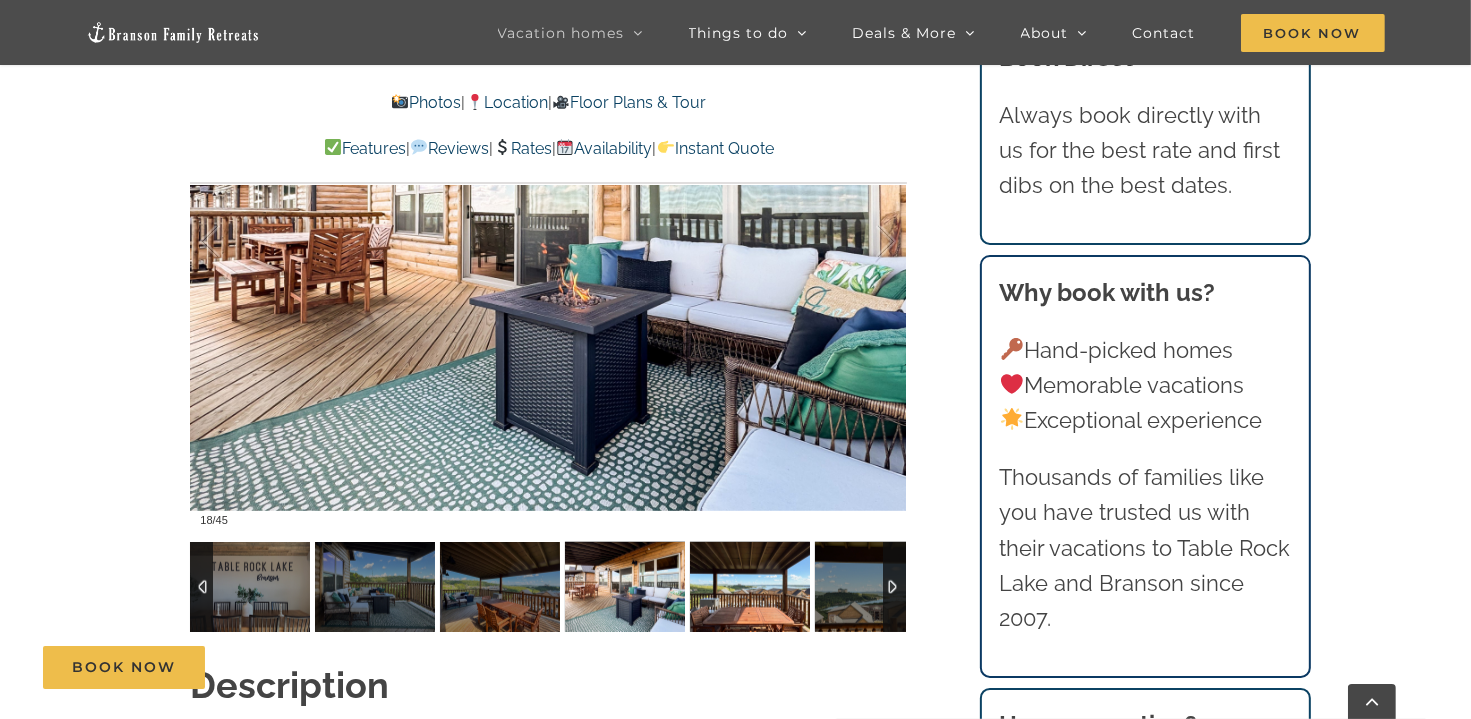 click at bounding box center (750, 587) 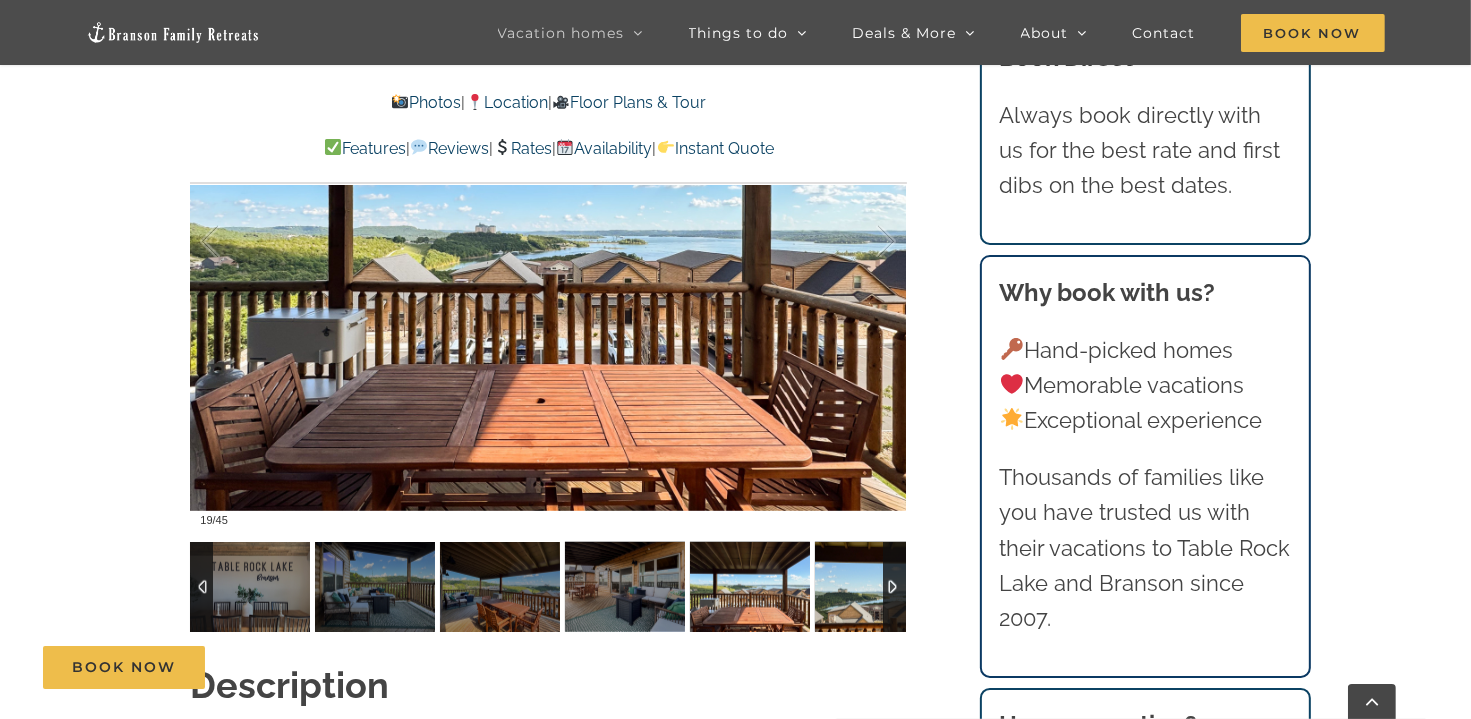 click at bounding box center [875, 587] 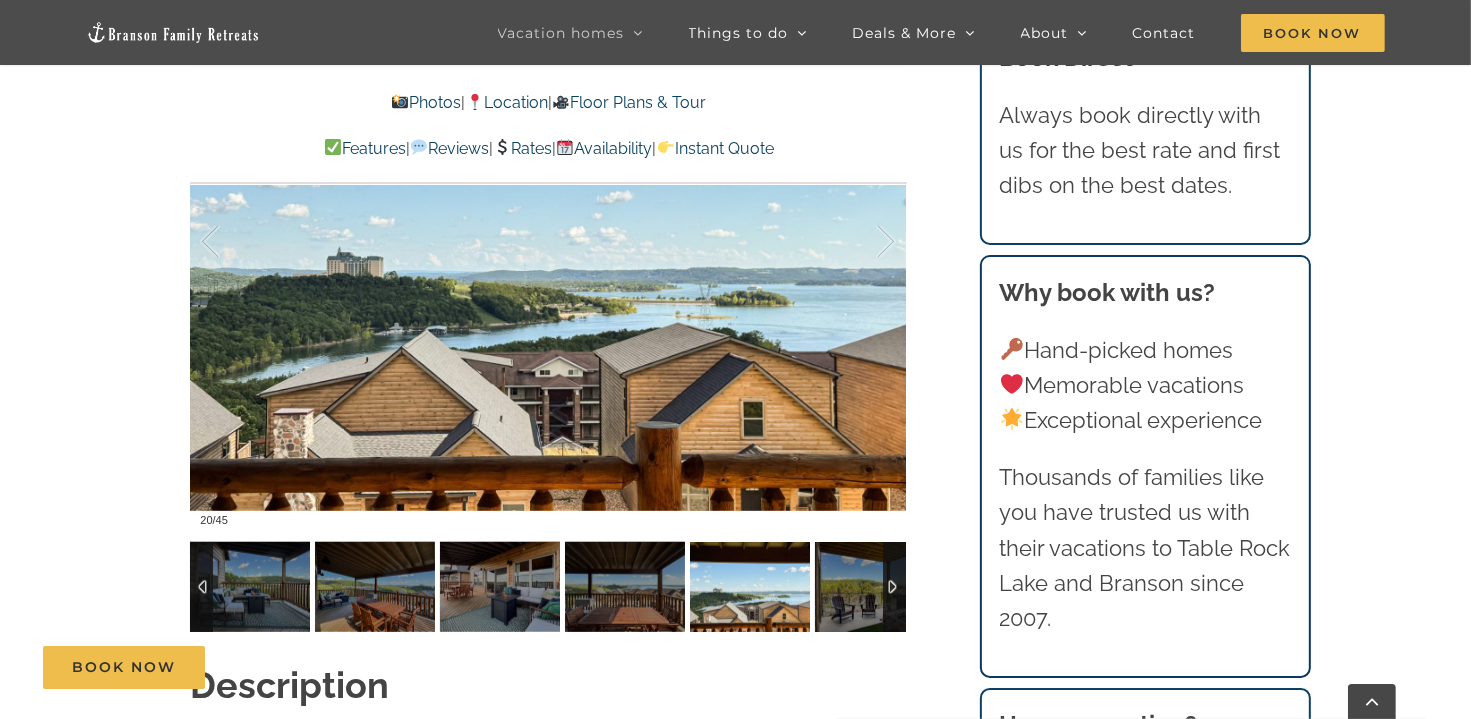 click at bounding box center (894, 587) 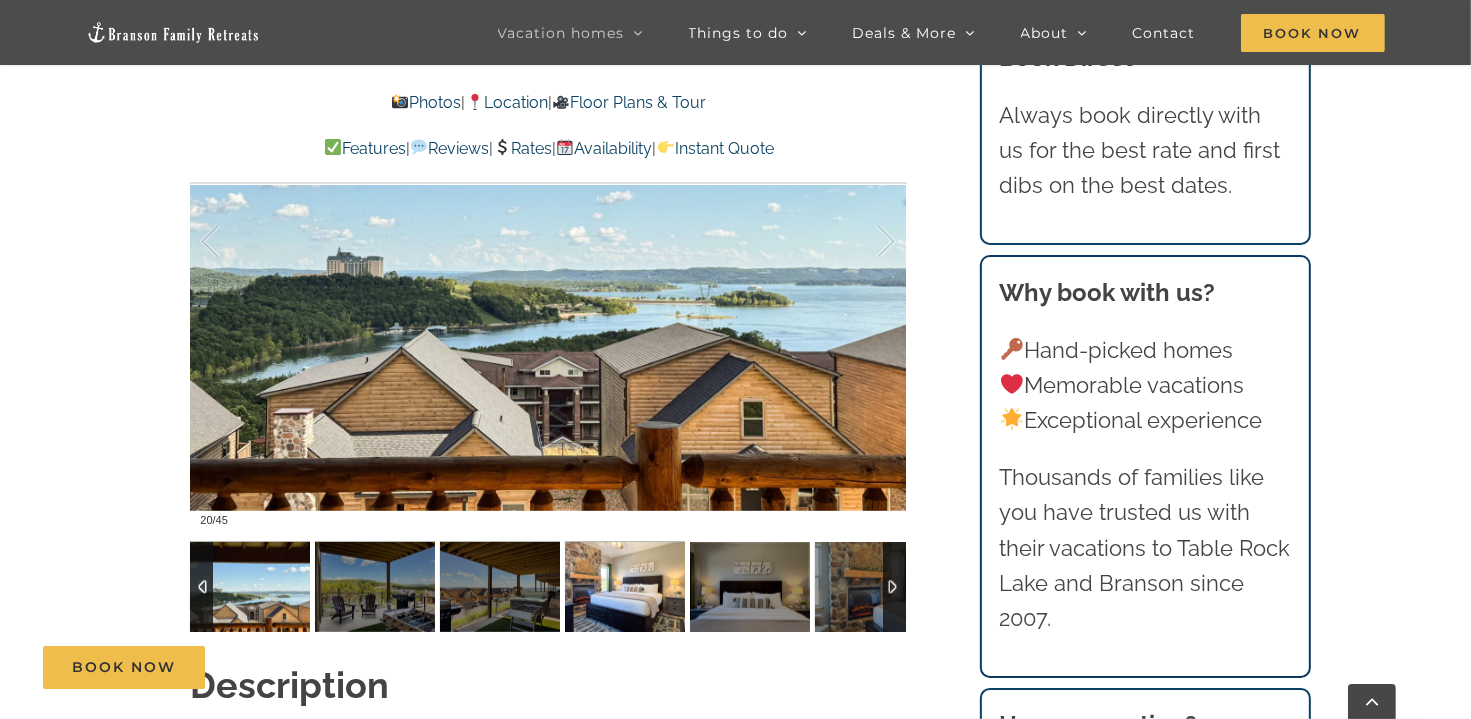click at bounding box center (625, 587) 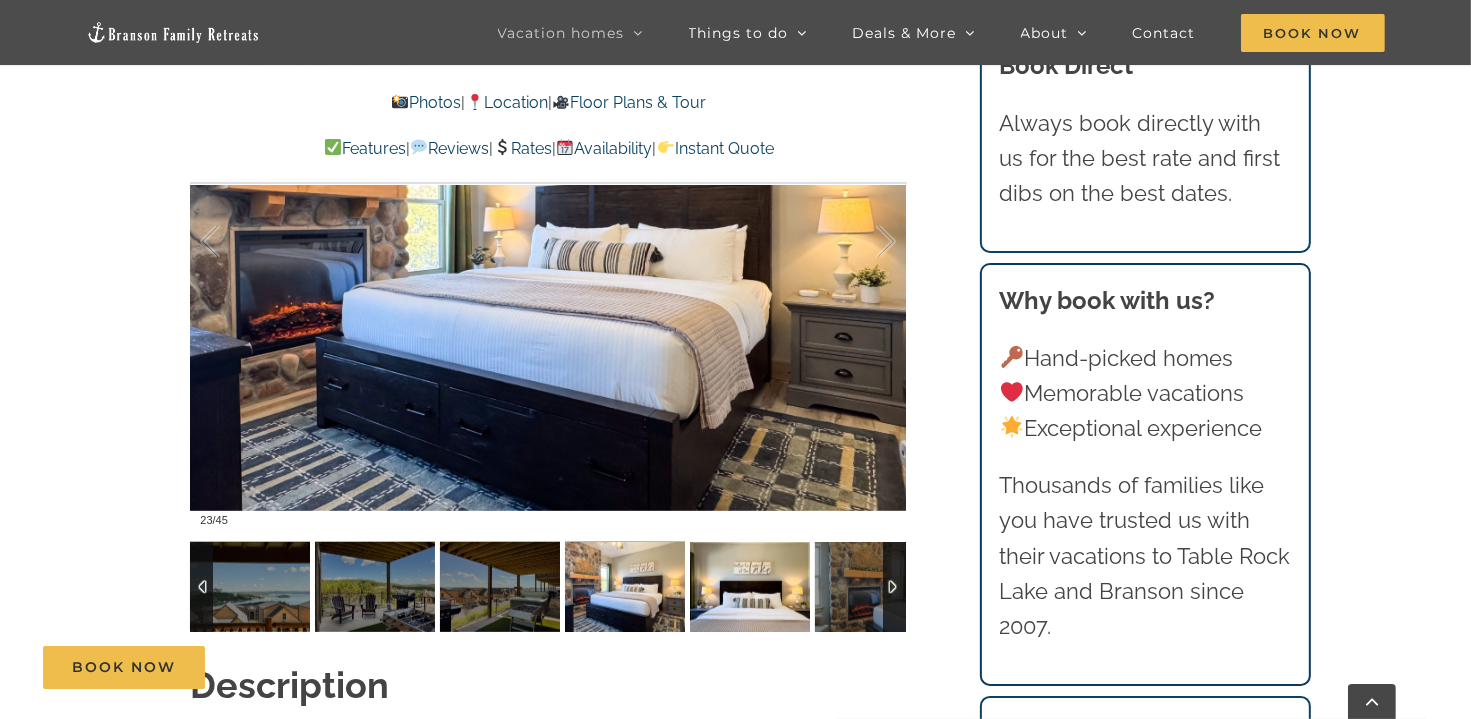 scroll, scrollTop: 1372, scrollLeft: 0, axis: vertical 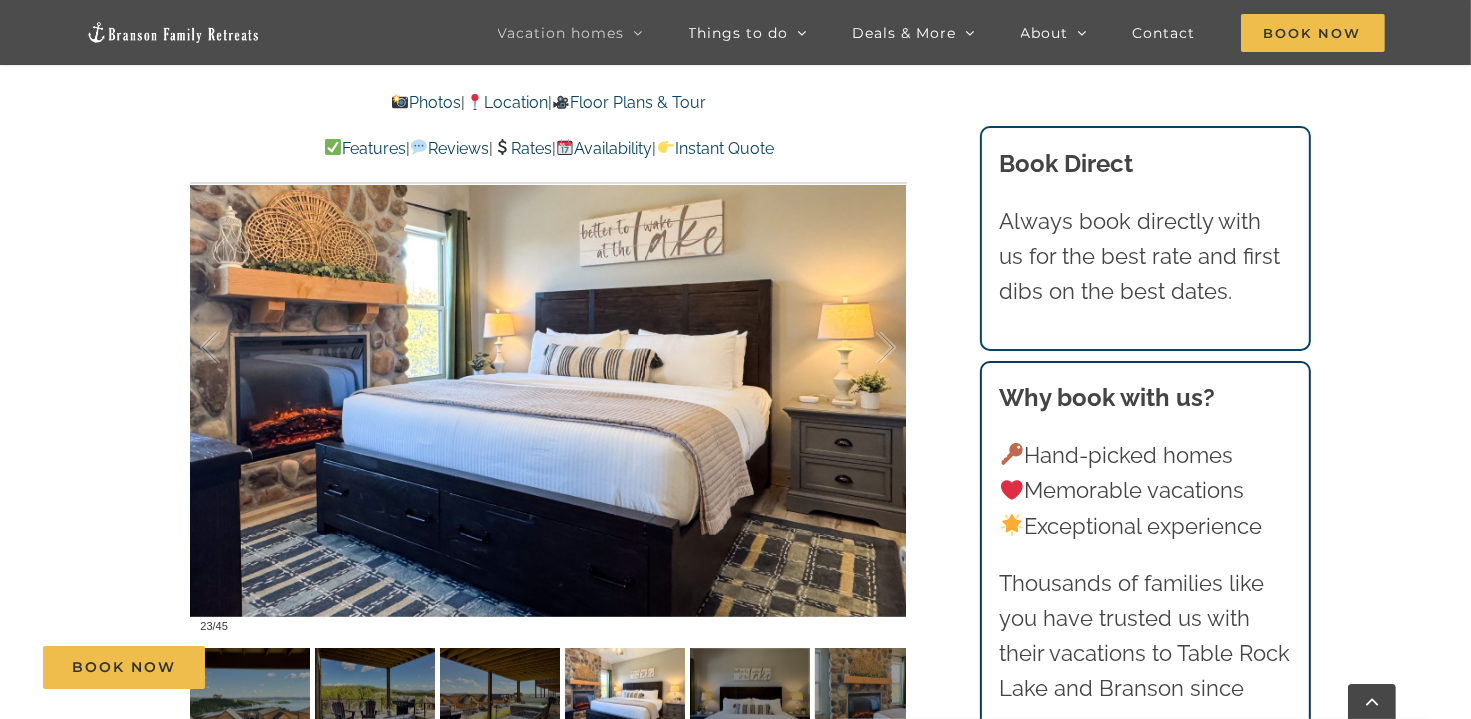 click on "Book Now" at bounding box center [750, 667] 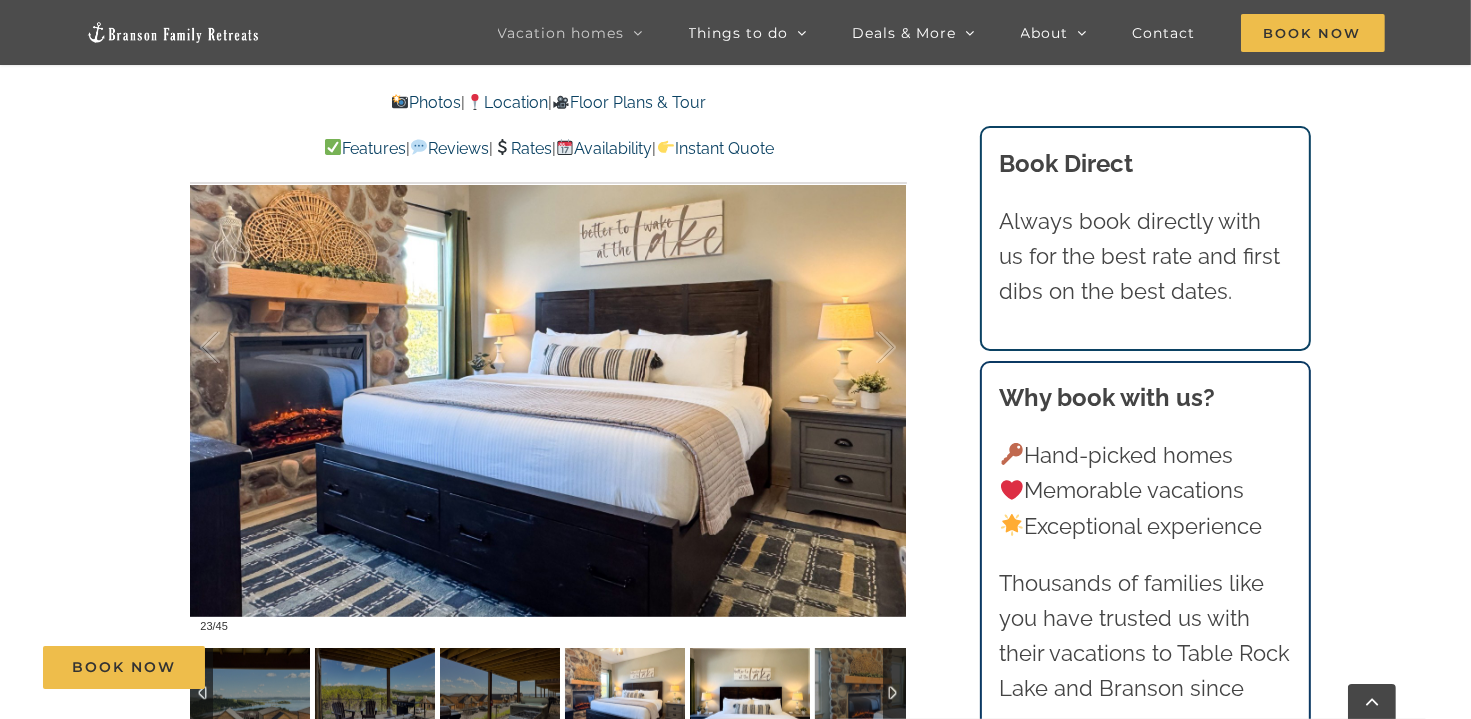 click at bounding box center [750, 693] 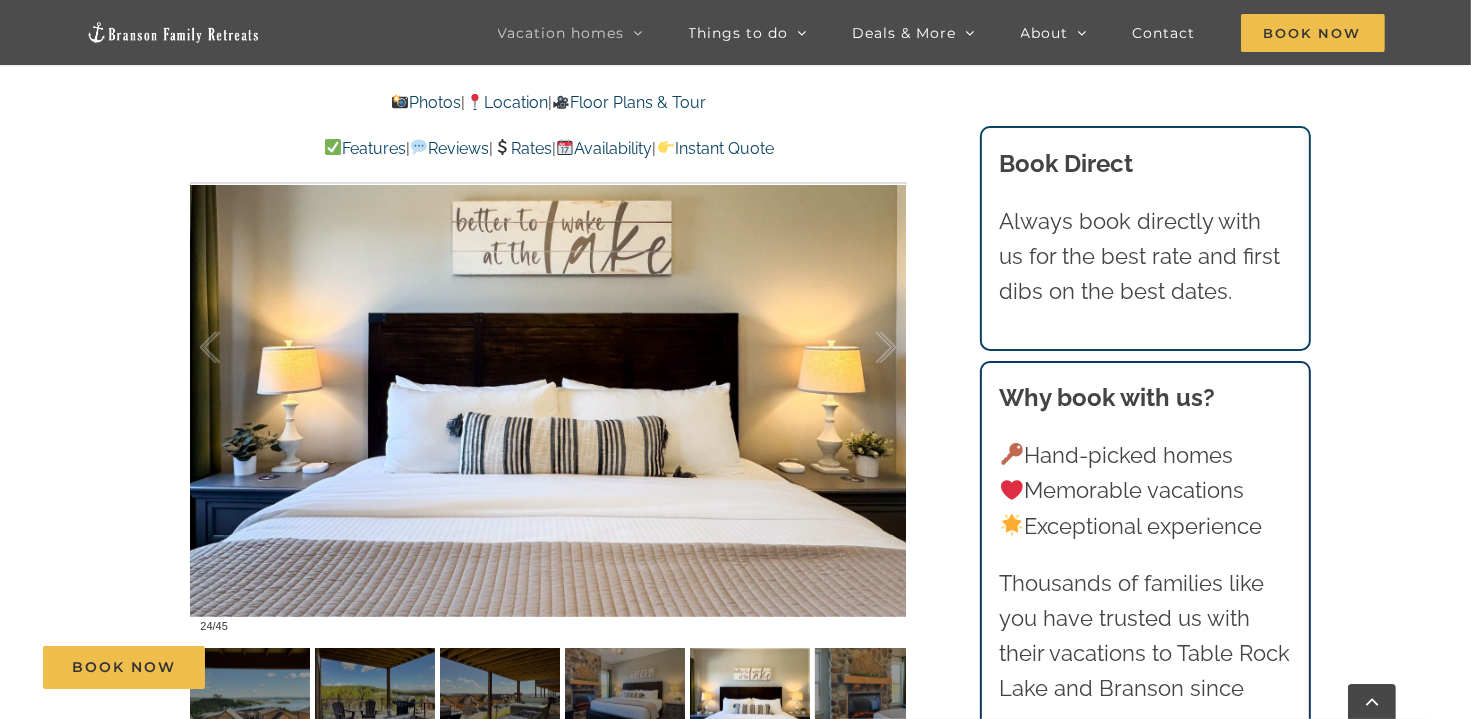 click on "Book Now" at bounding box center [750, 667] 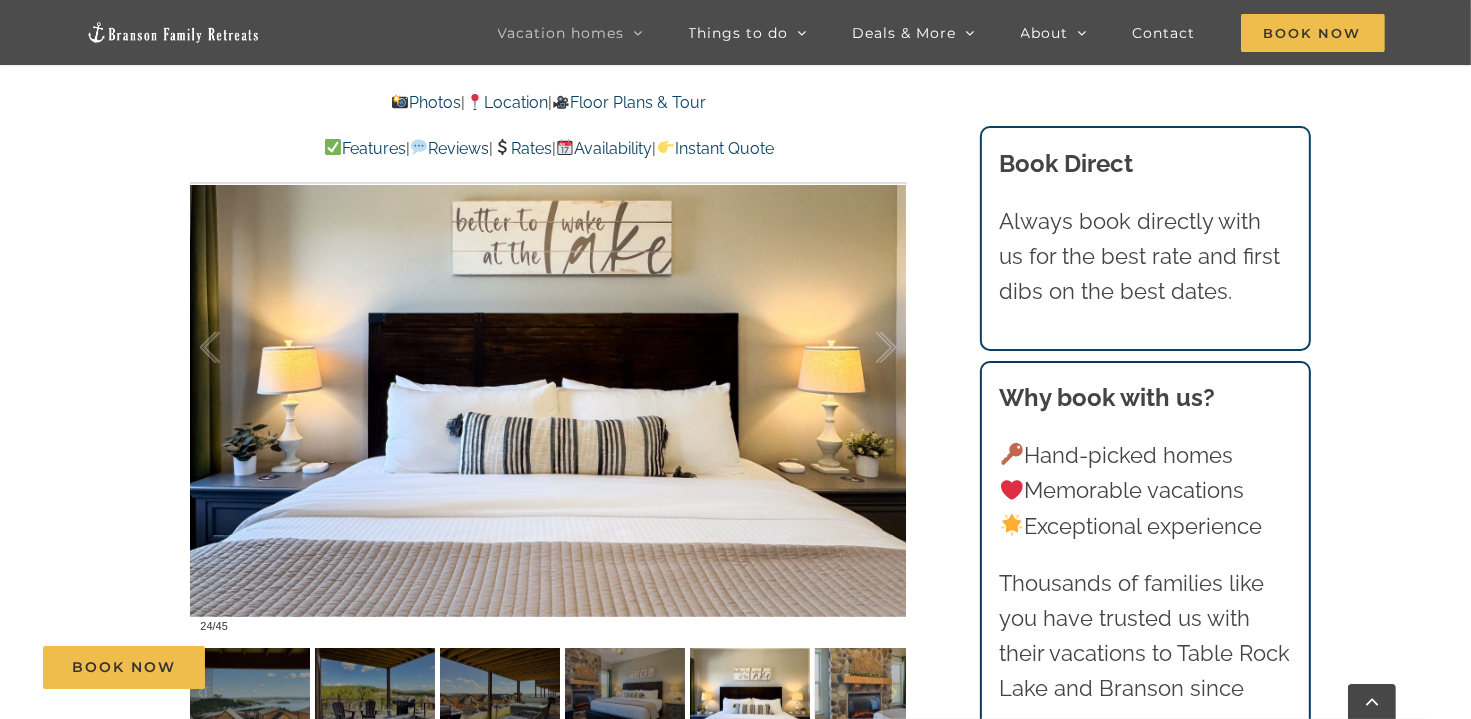 click at bounding box center (875, 693) 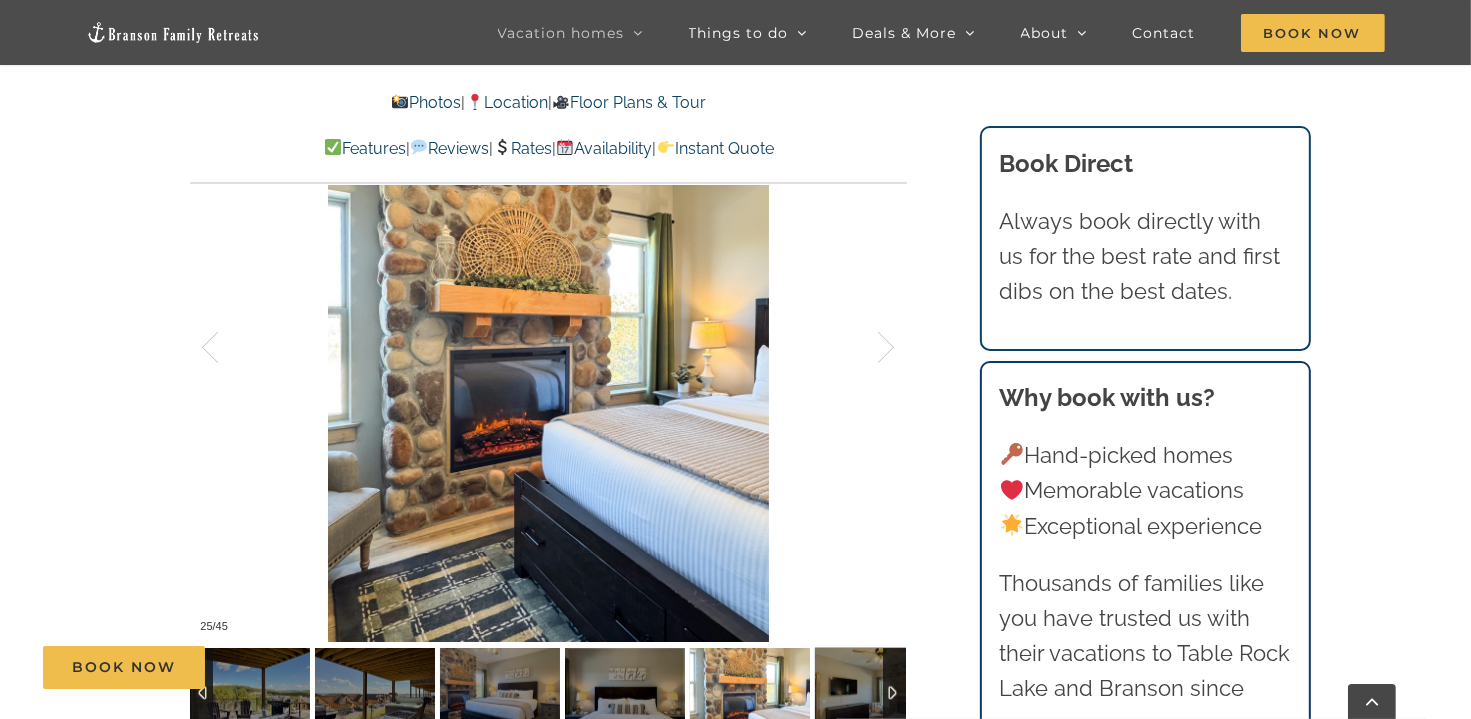 click at bounding box center [894, 693] 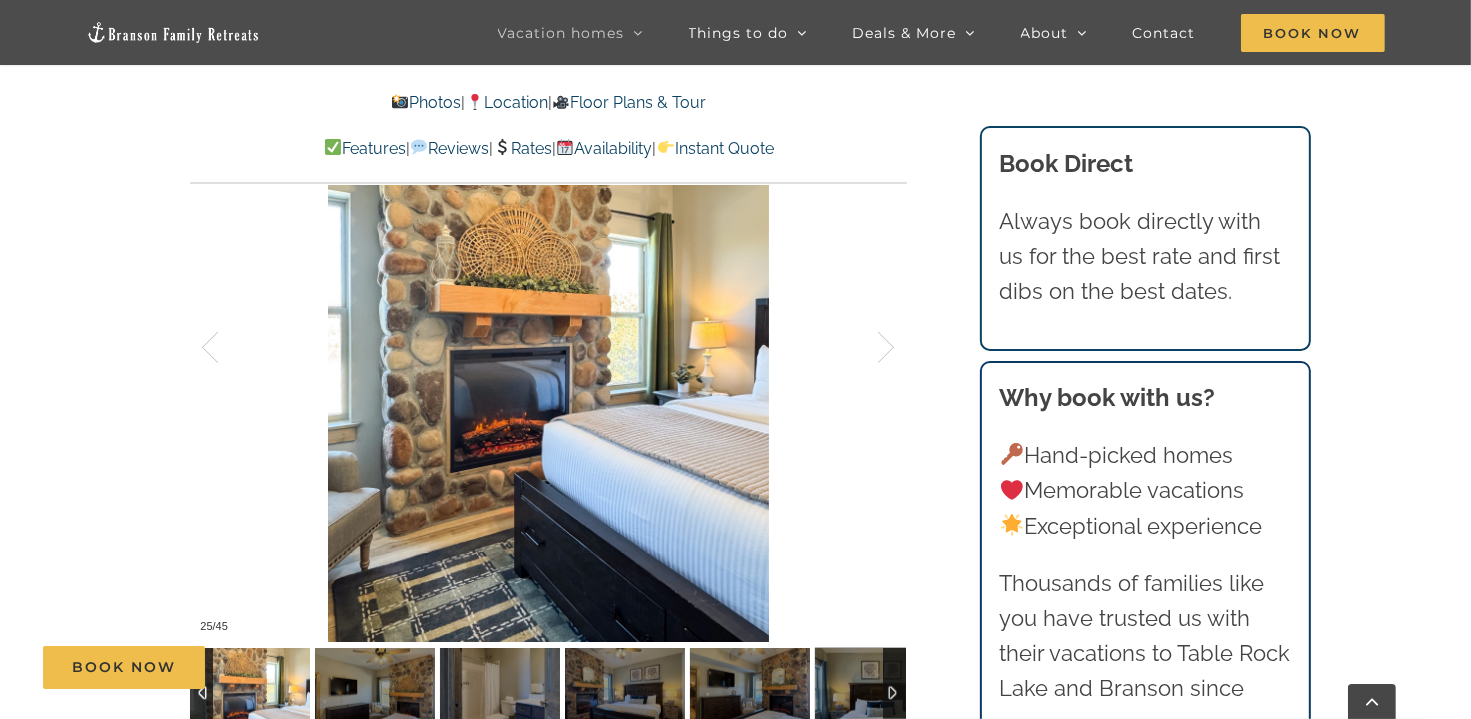 click at bounding box center (894, 693) 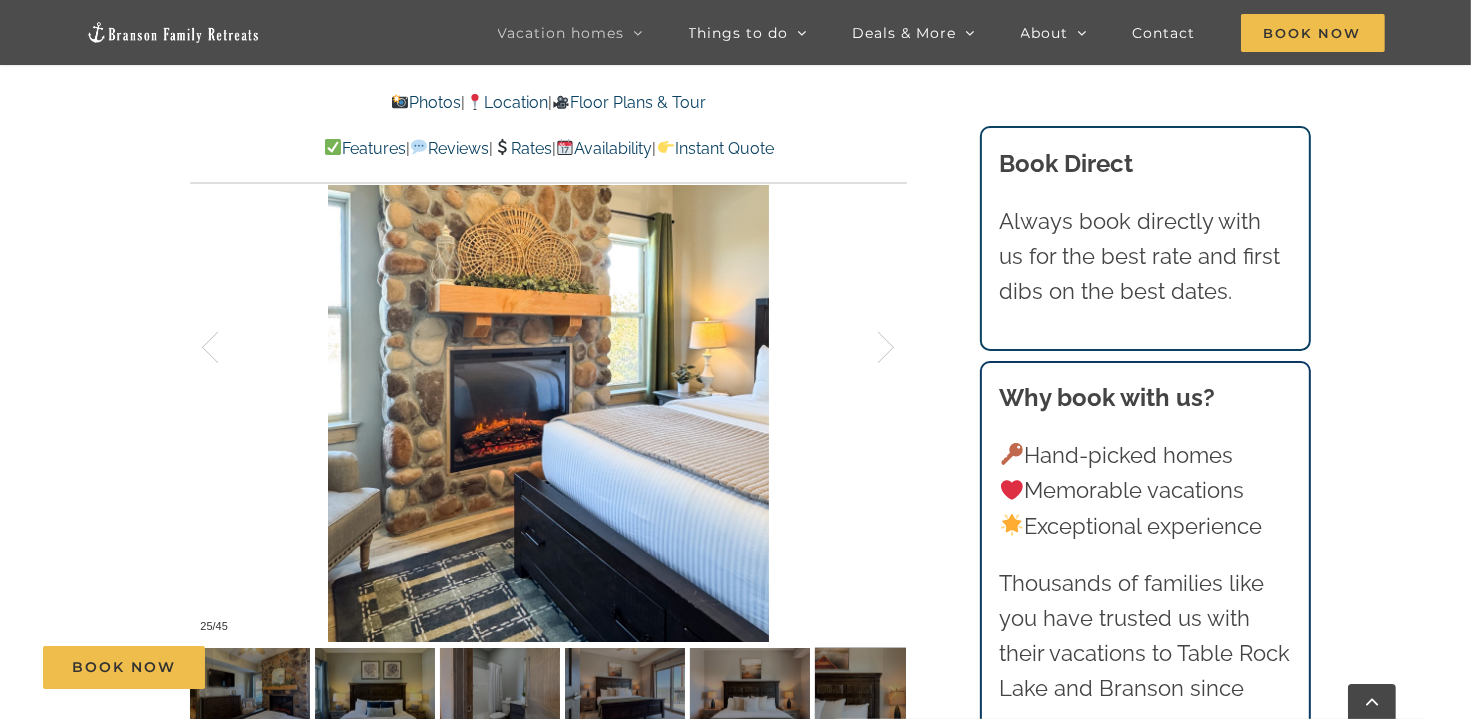 click on "Book Now" at bounding box center [750, 667] 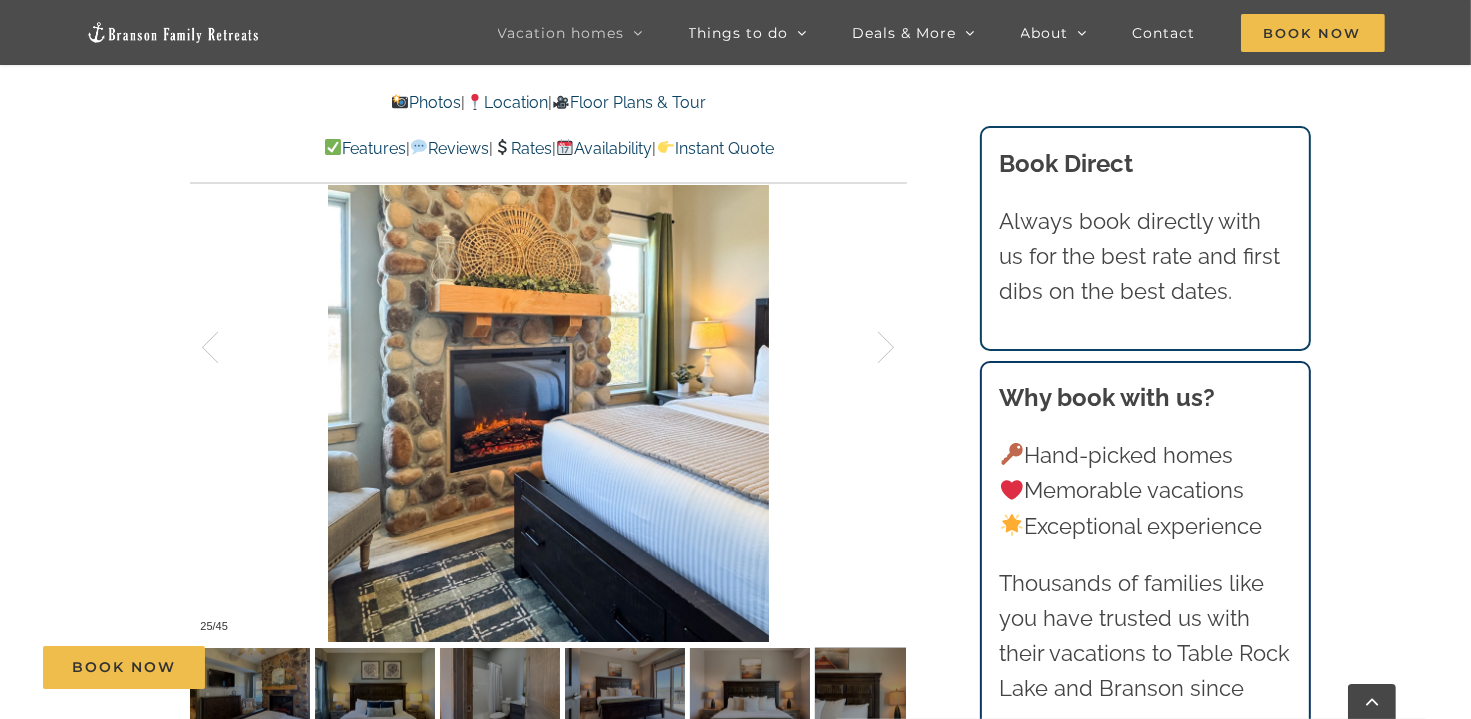 click on "Book Now" at bounding box center [750, 667] 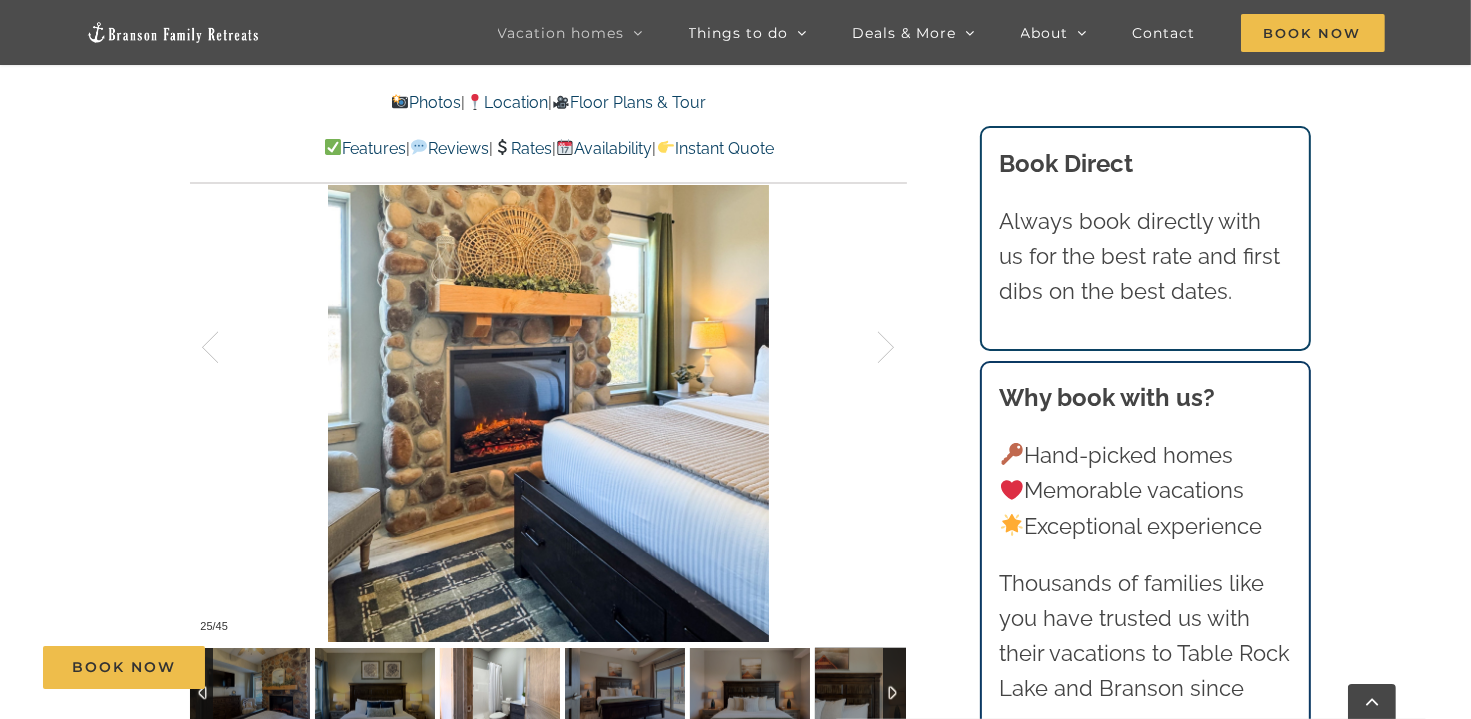 click at bounding box center [500, 693] 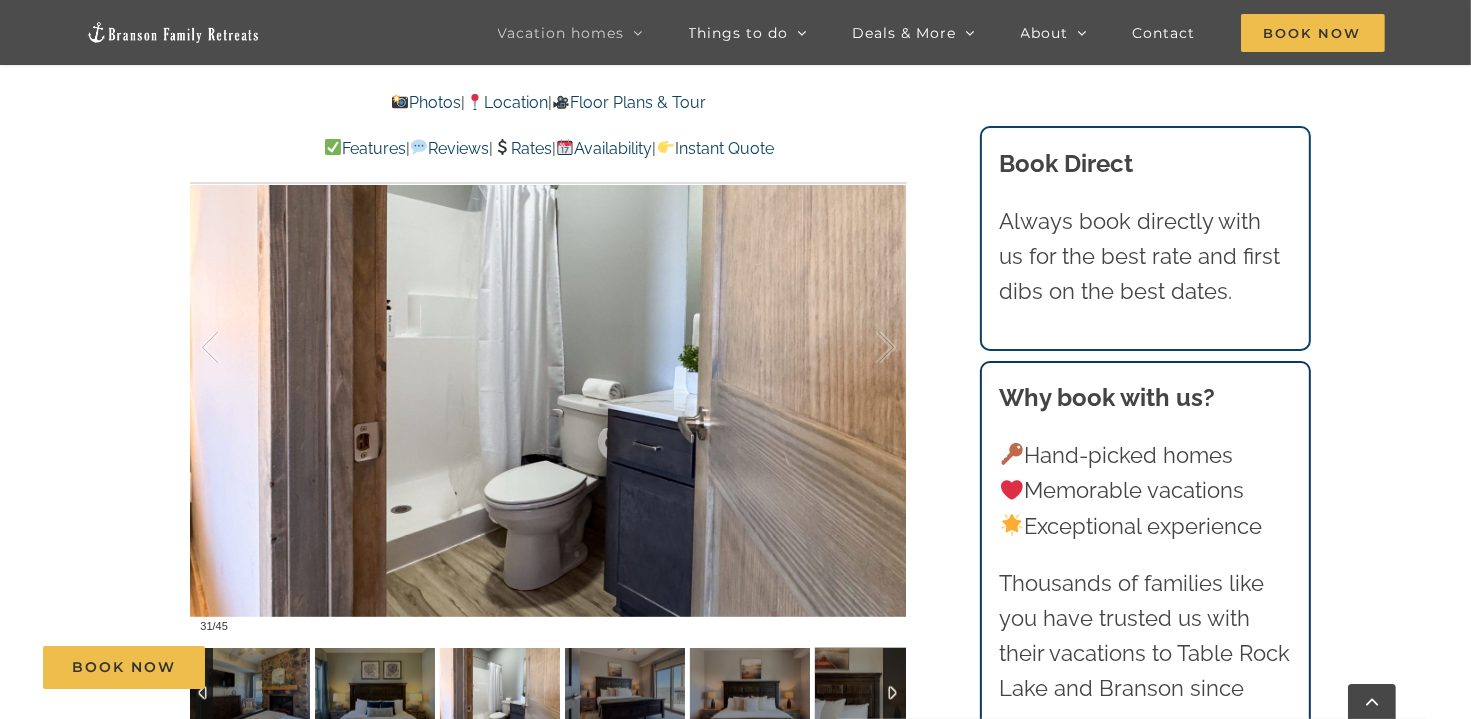 click at bounding box center (894, 693) 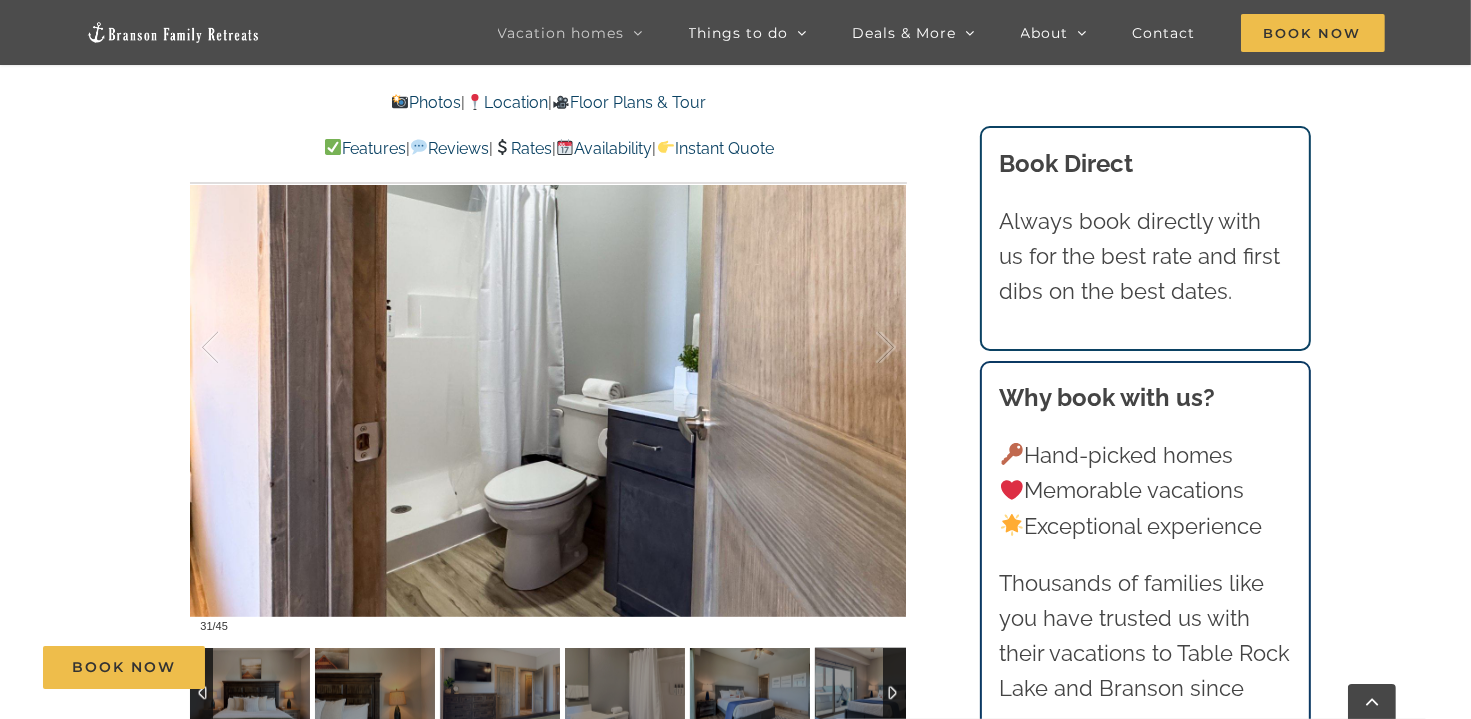 click at bounding box center (894, 693) 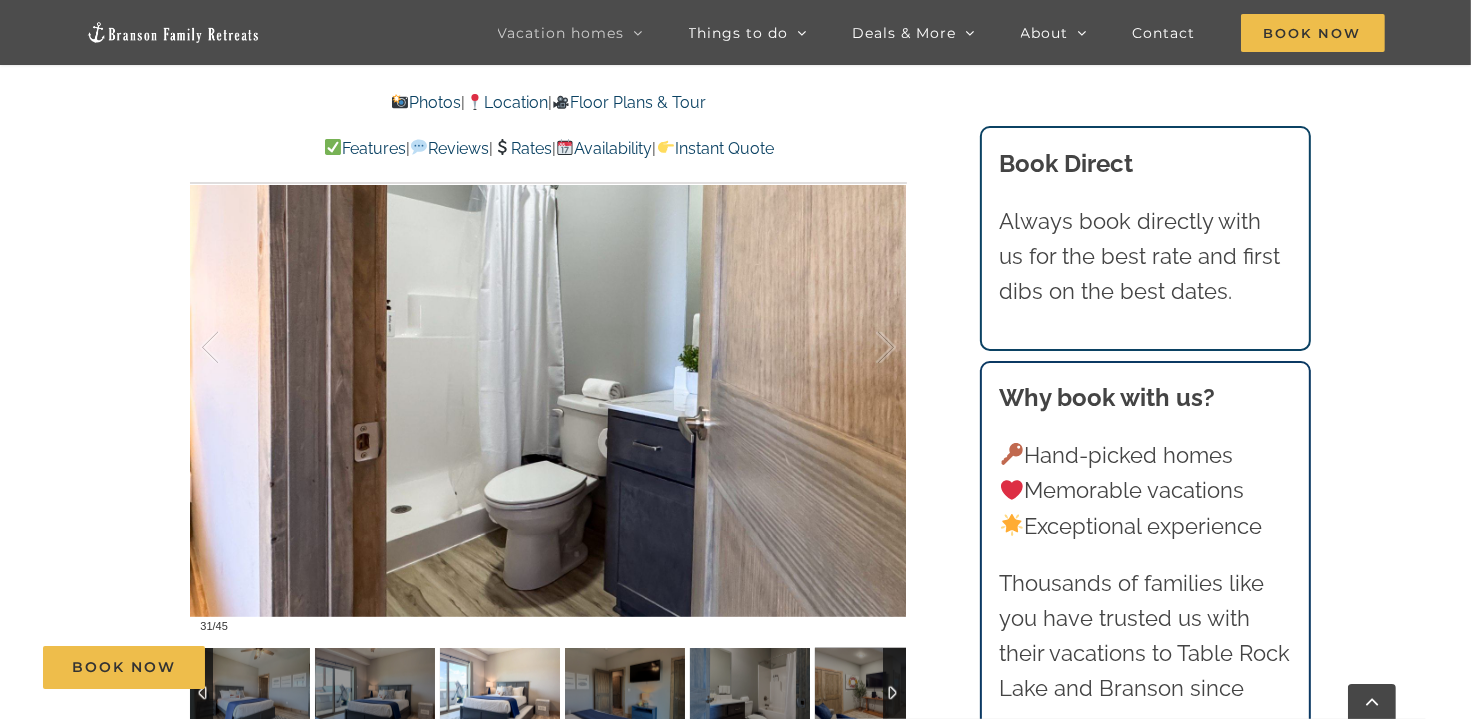click at bounding box center [500, 693] 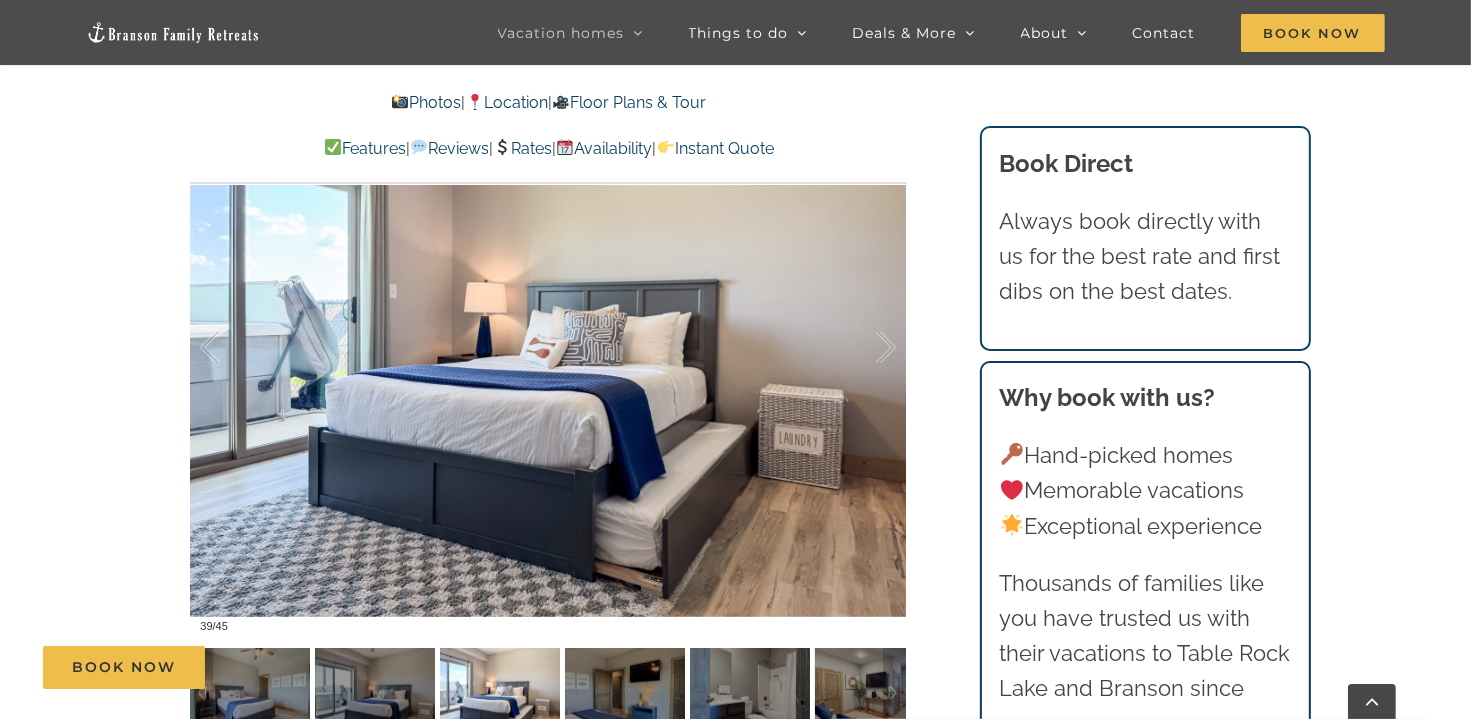 click on "Book Now" at bounding box center (750, 667) 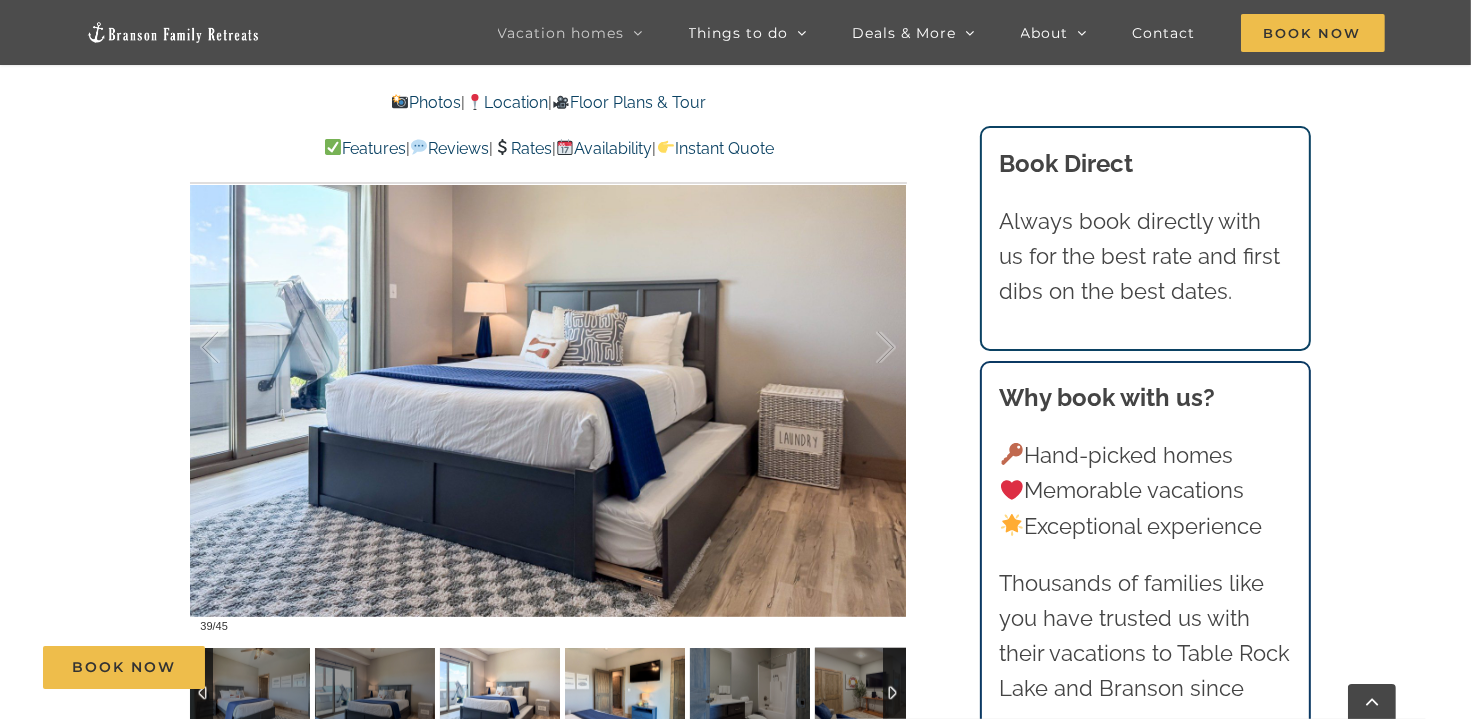 click at bounding box center (625, 693) 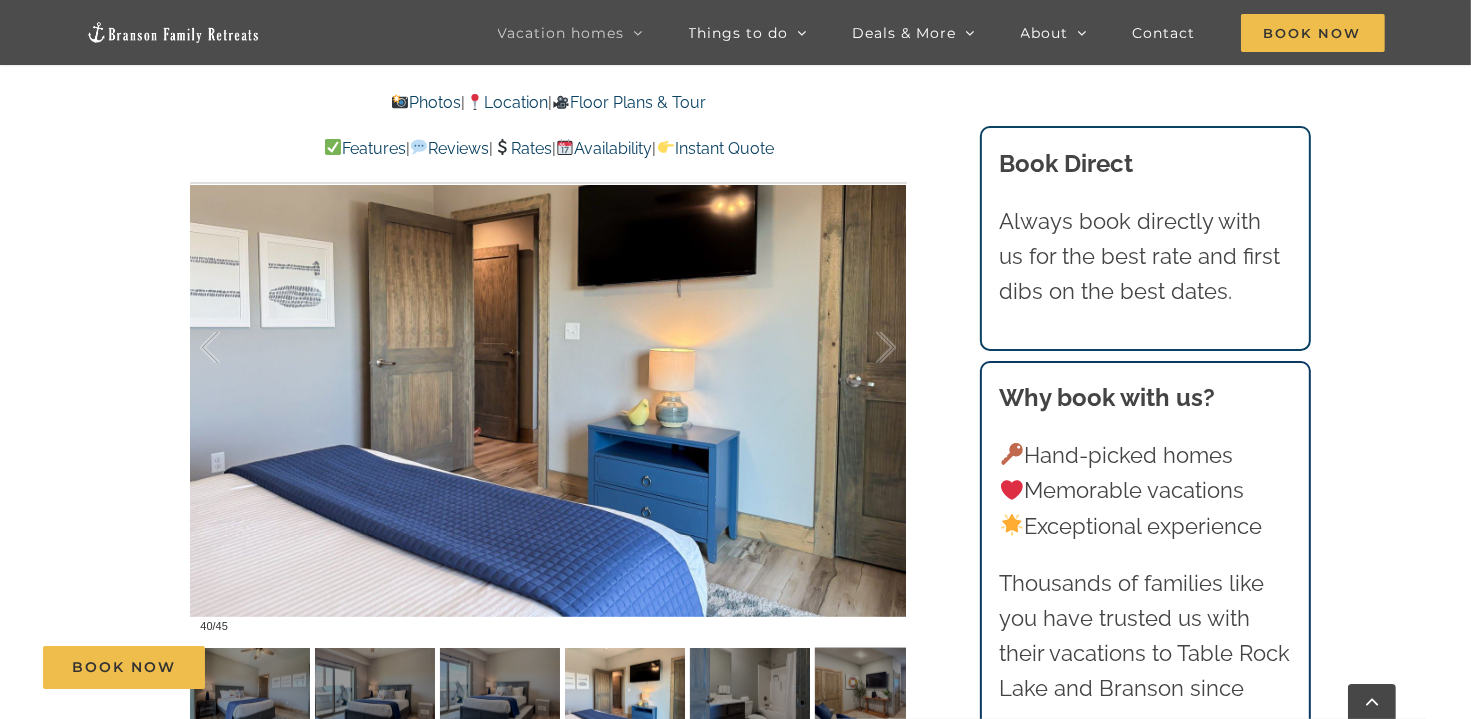 click on "Book Now" at bounding box center (750, 667) 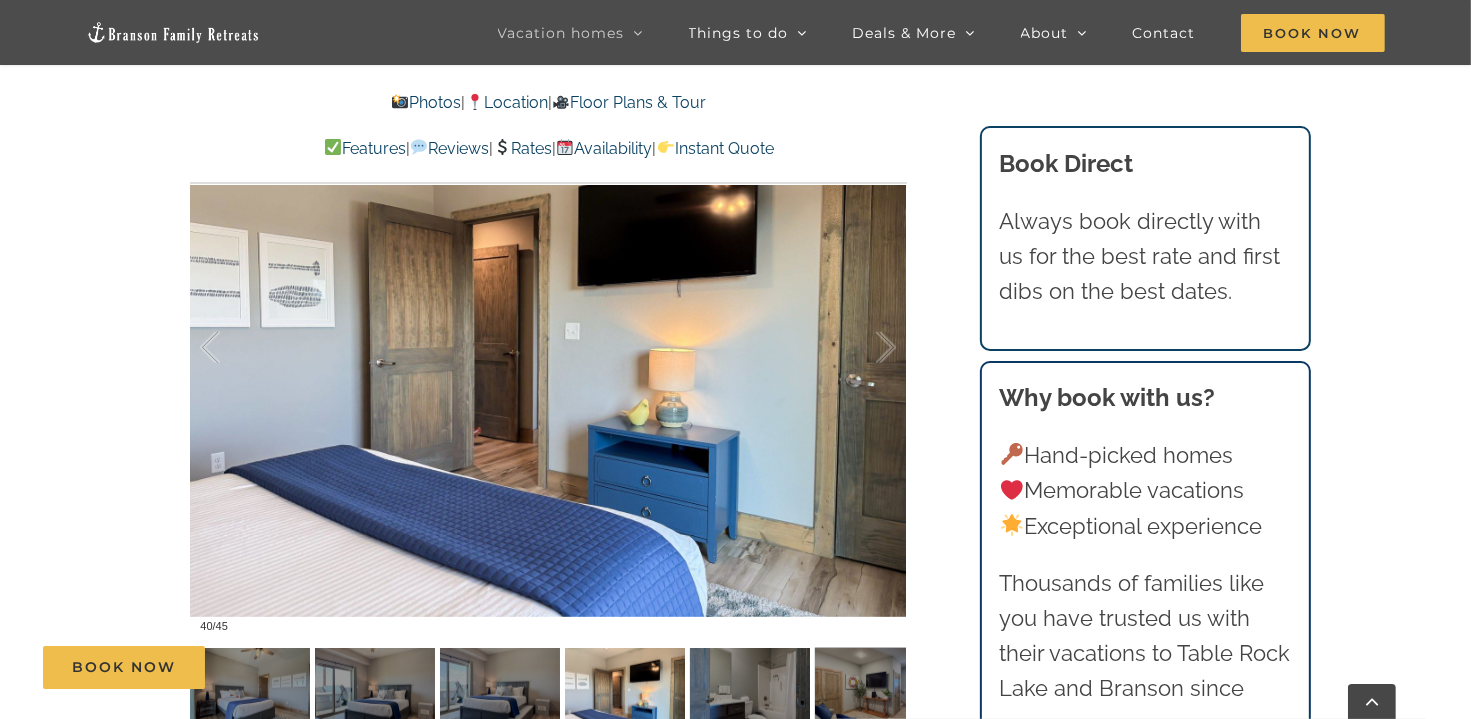 click on "Book Now" at bounding box center [750, 667] 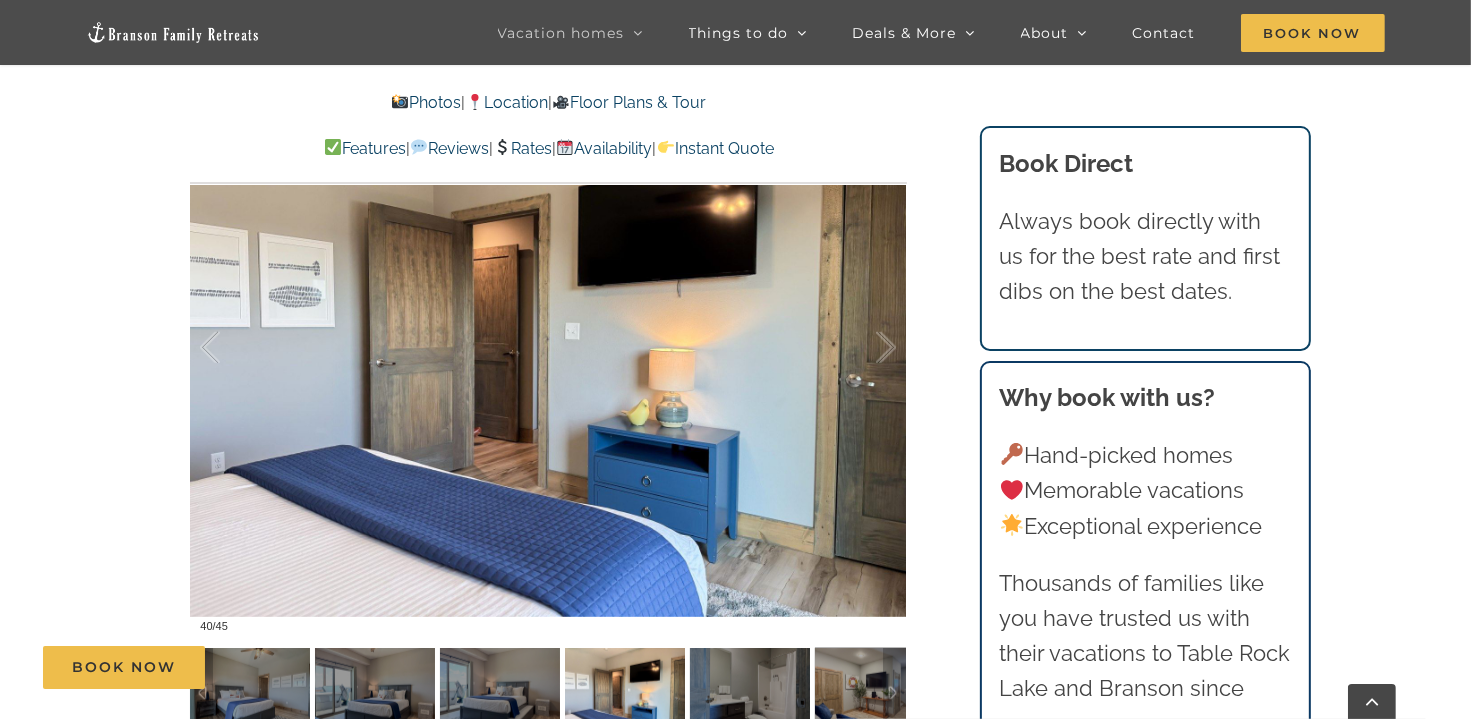 click on "Book Now" at bounding box center (750, 667) 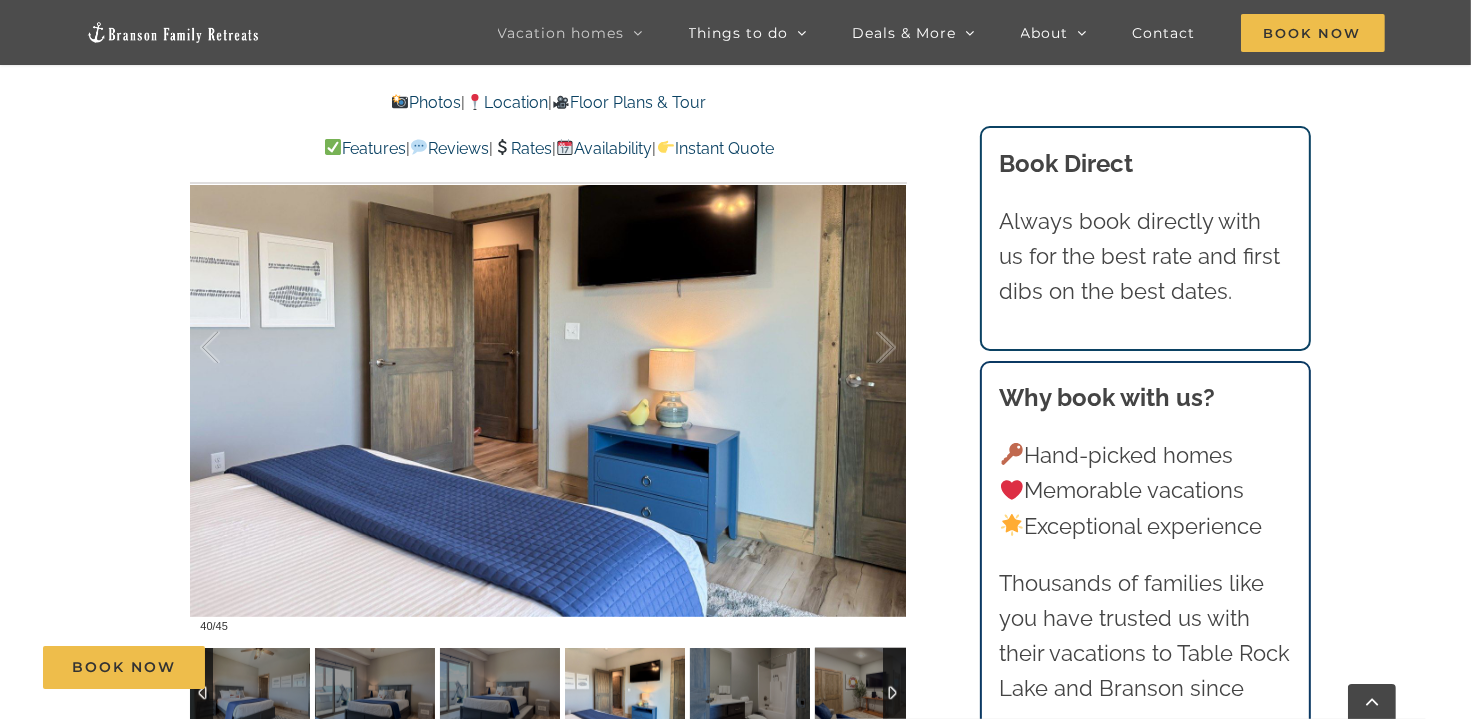 click at bounding box center [894, 693] 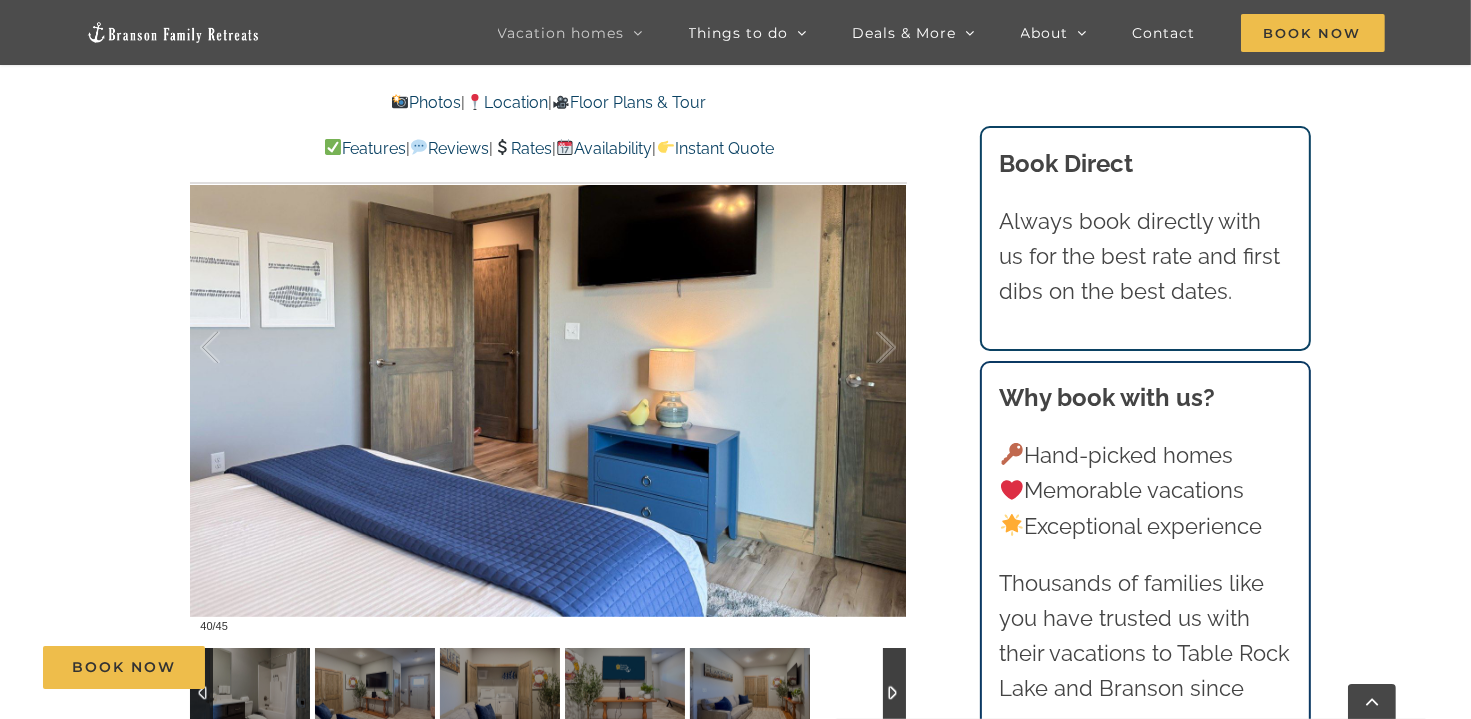 click at bounding box center [894, 693] 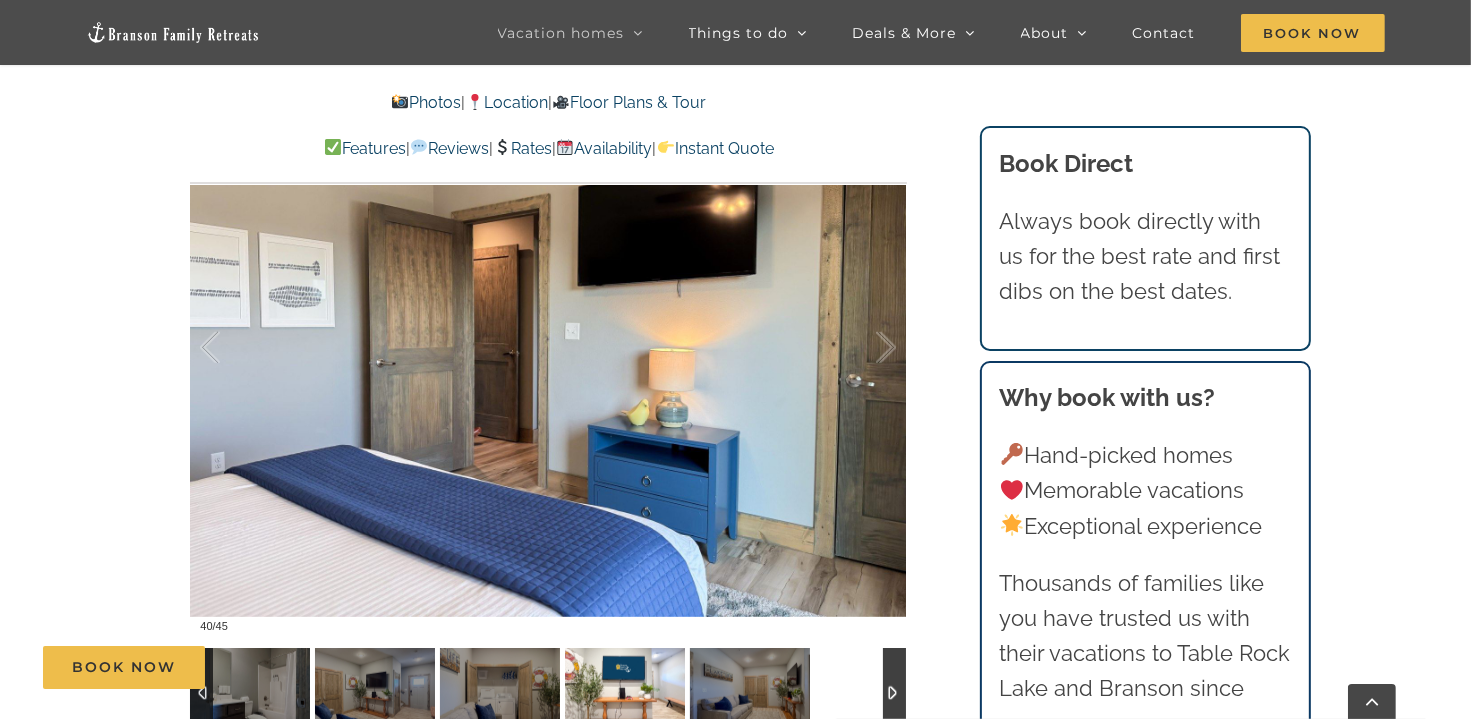 click at bounding box center (625, 693) 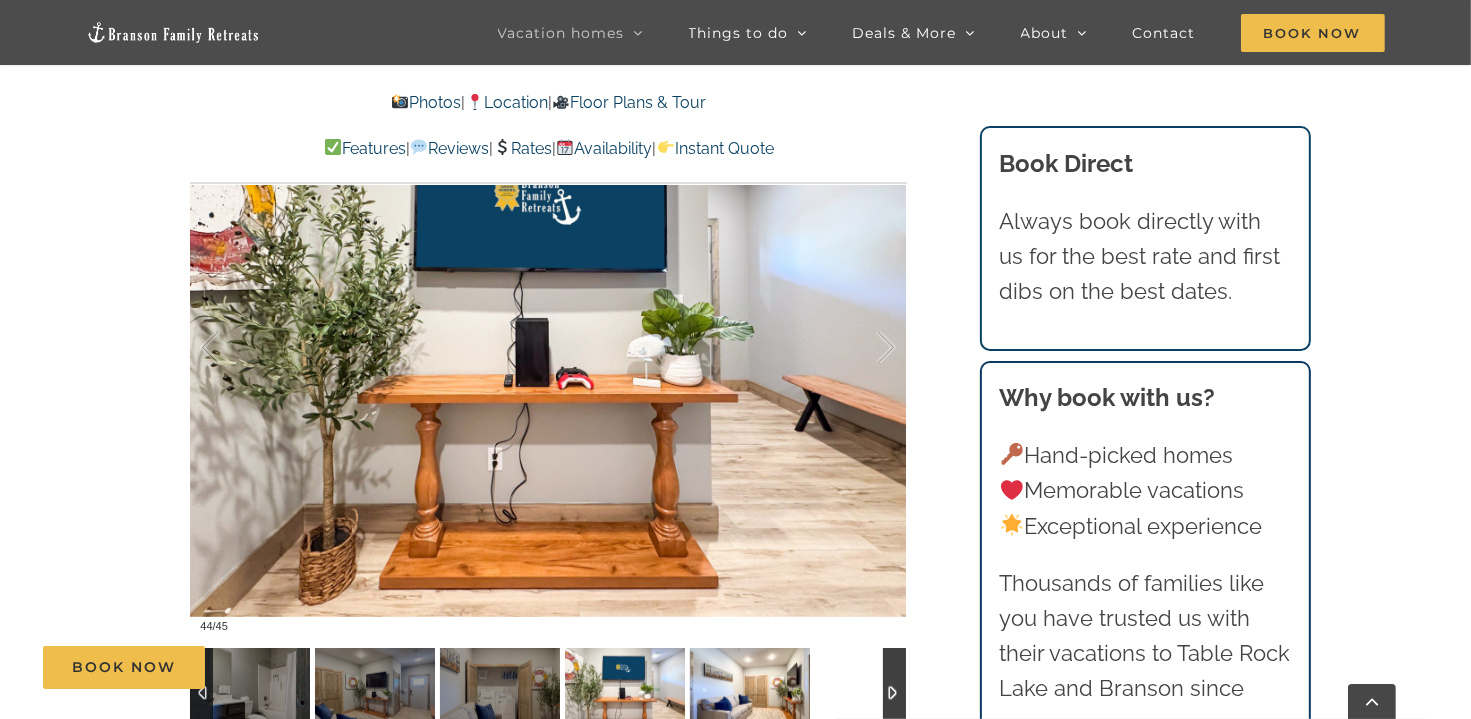 click at bounding box center [750, 693] 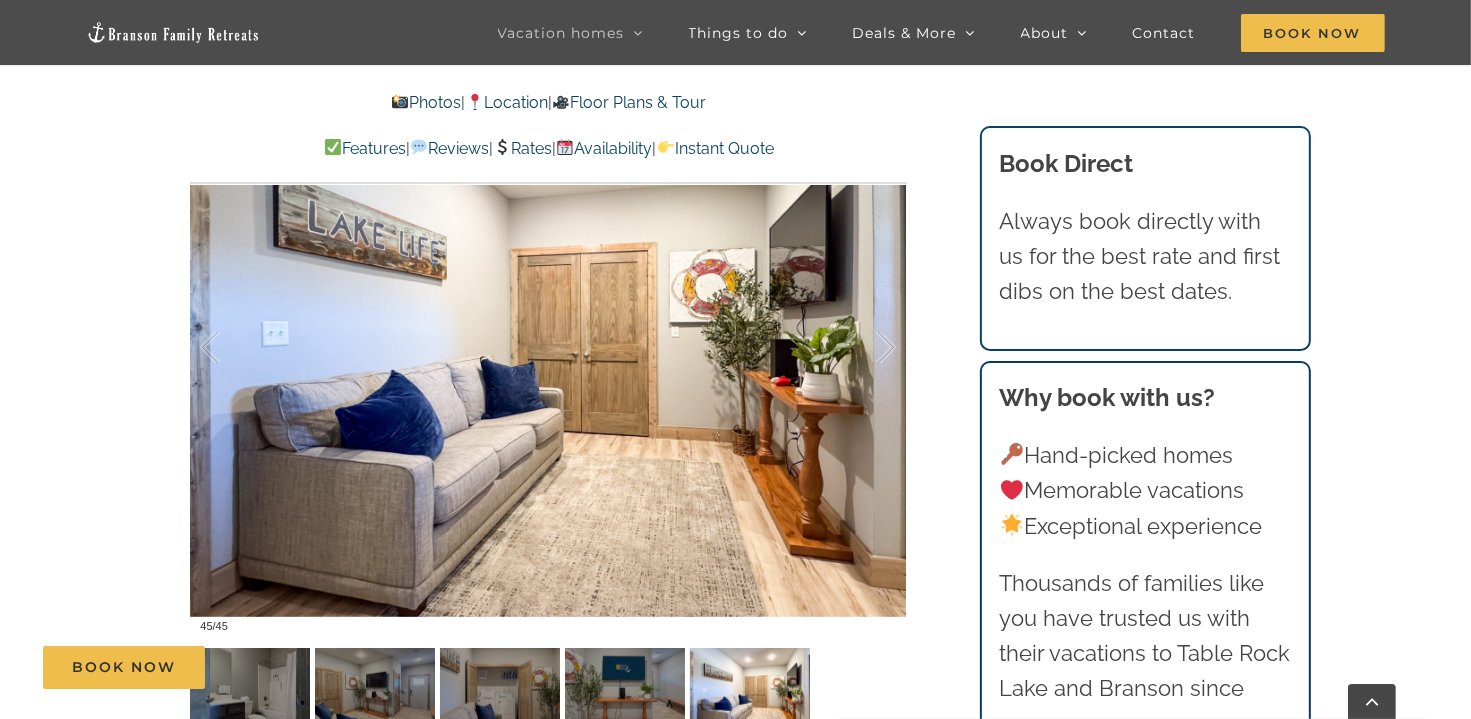 click on "Book Now" at bounding box center [750, 667] 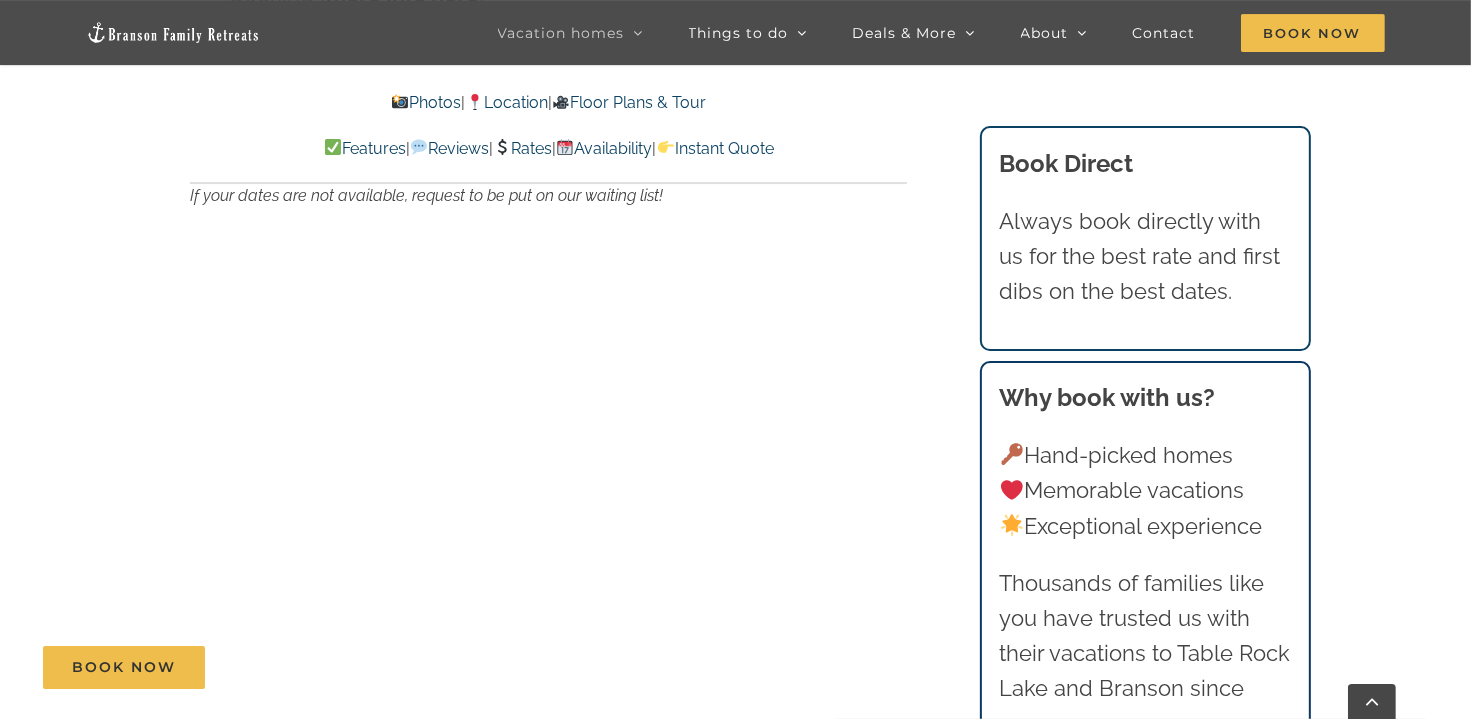 scroll, scrollTop: 12355, scrollLeft: 0, axis: vertical 